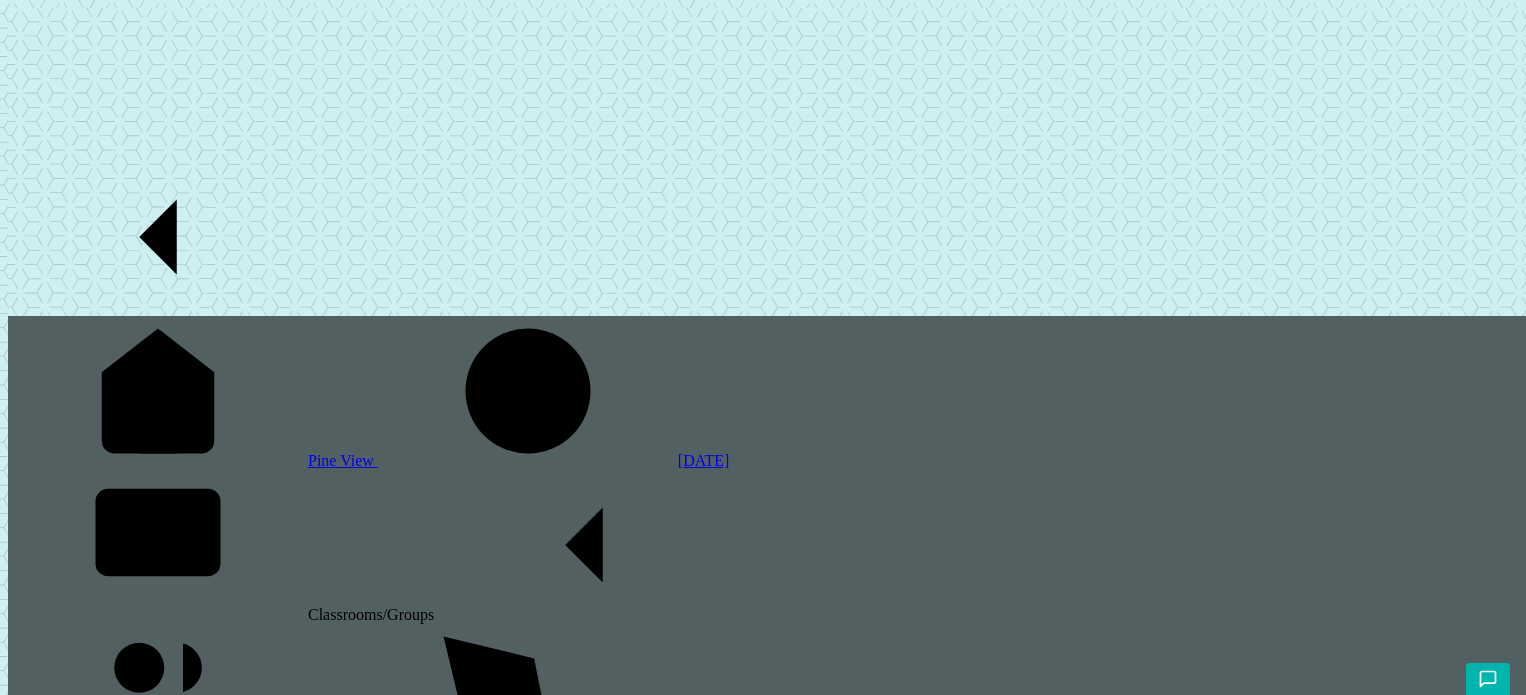scroll, scrollTop: 0, scrollLeft: 0, axis: both 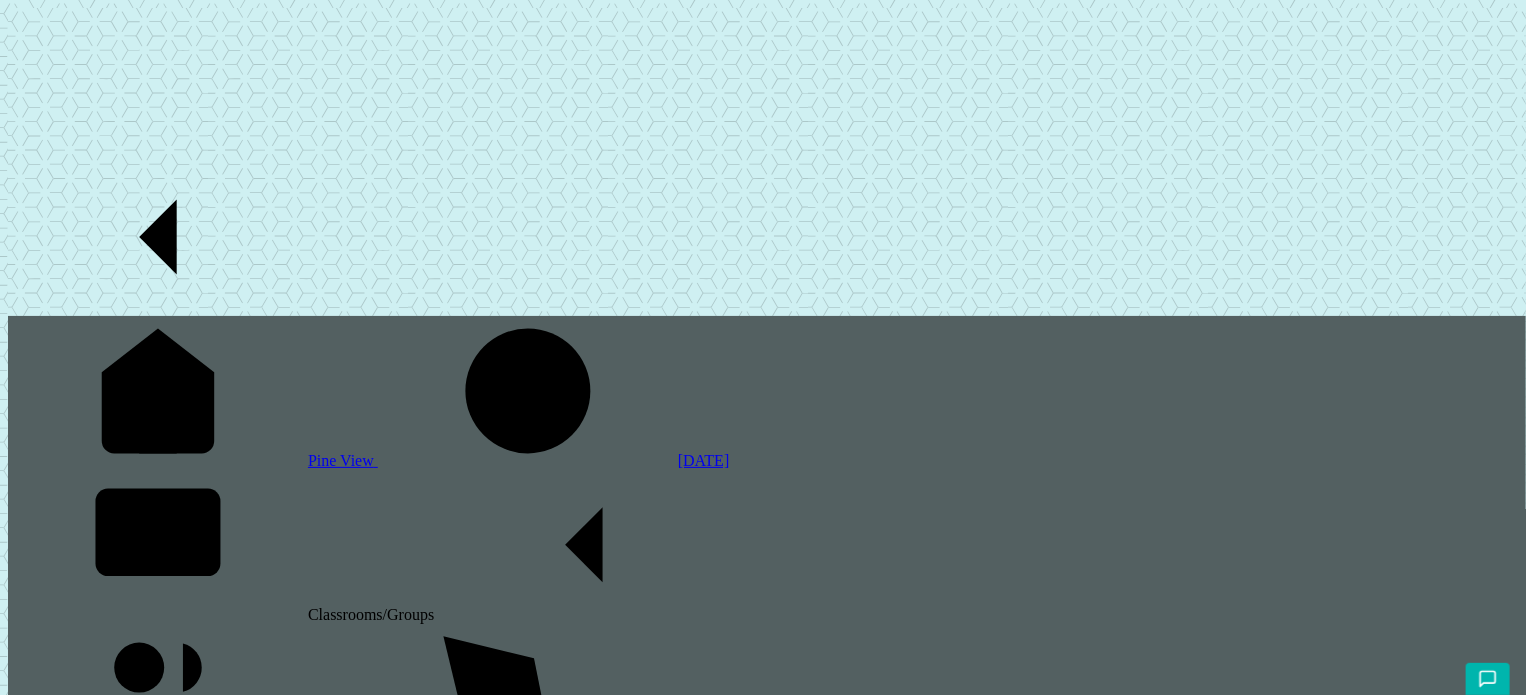 click on "Classrooms/Groups" at bounding box center (767, 547) 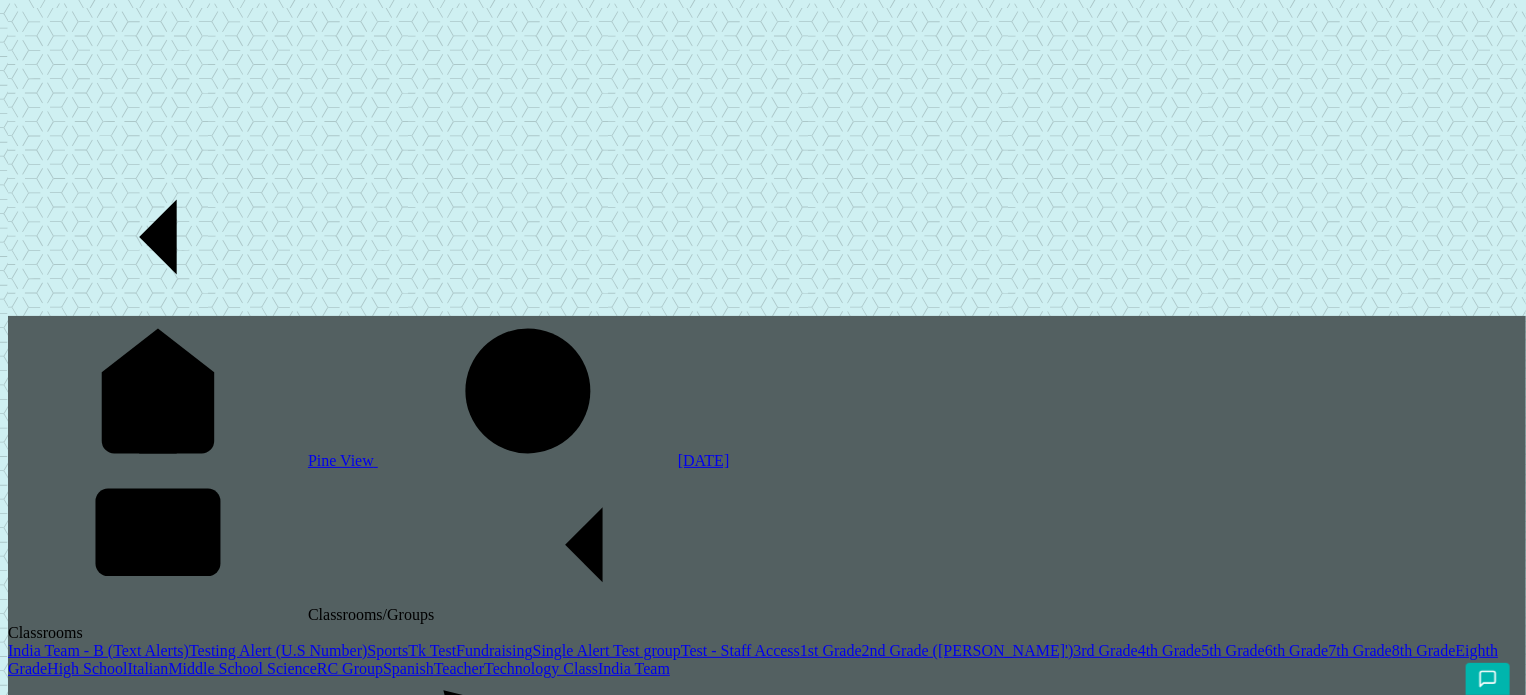 scroll, scrollTop: 200, scrollLeft: 0, axis: vertical 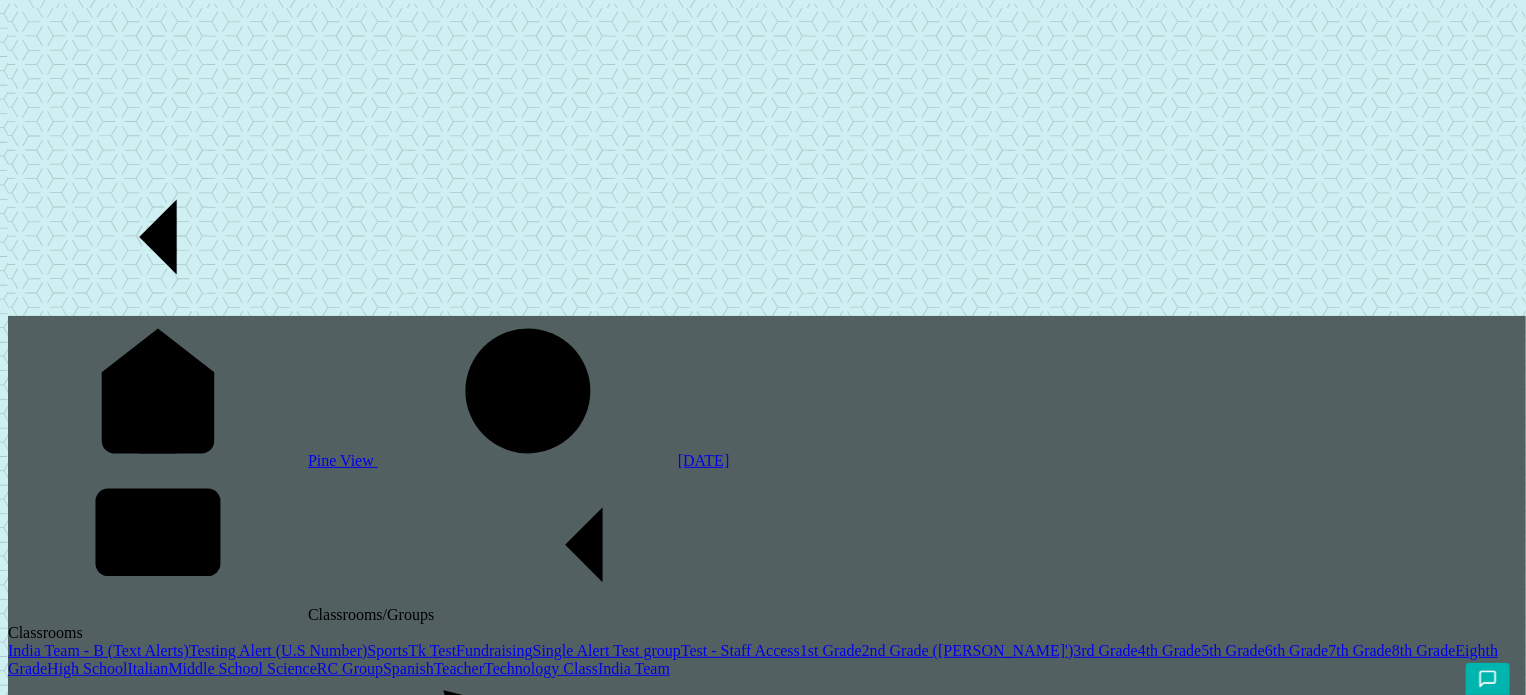 click on "2nd Grade ([PERSON_NAME]')" at bounding box center (968, 650) 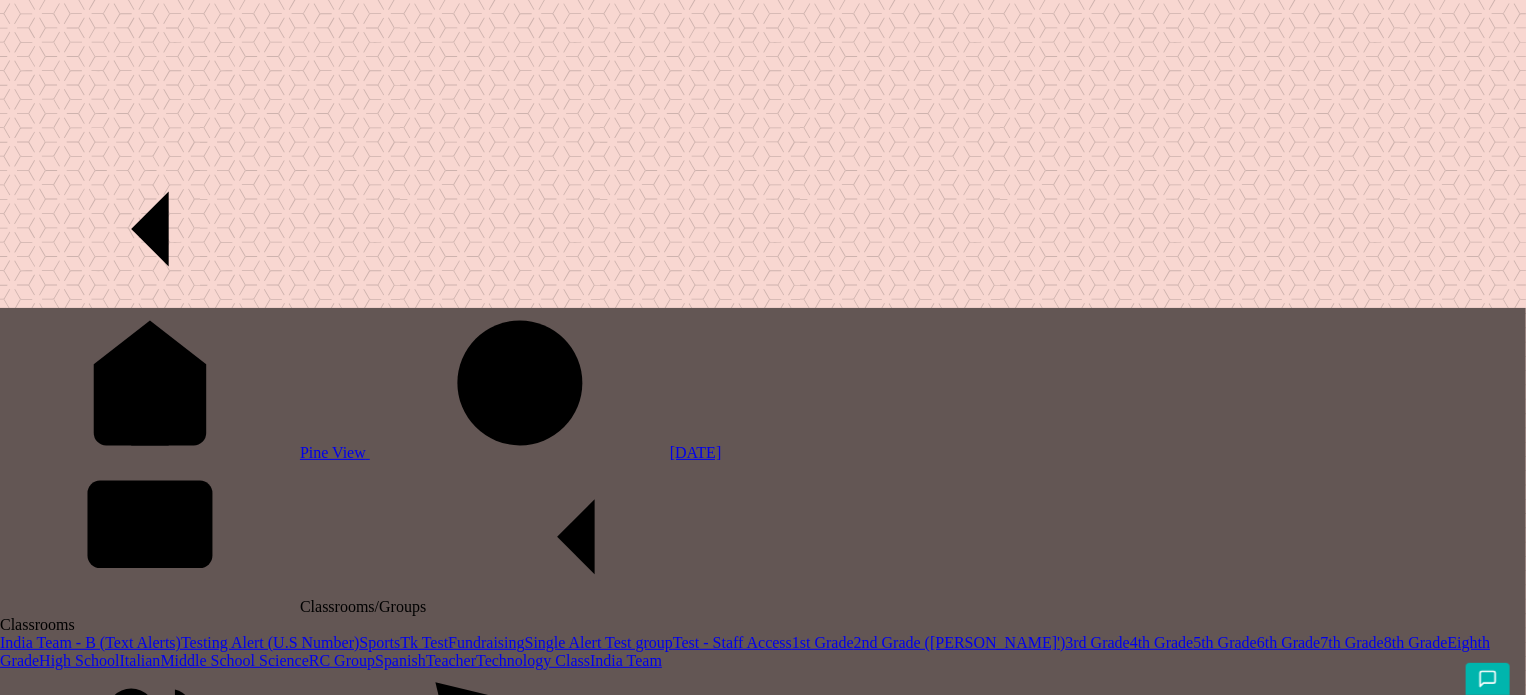 click on "Reporting" at bounding box center (116, 2596) 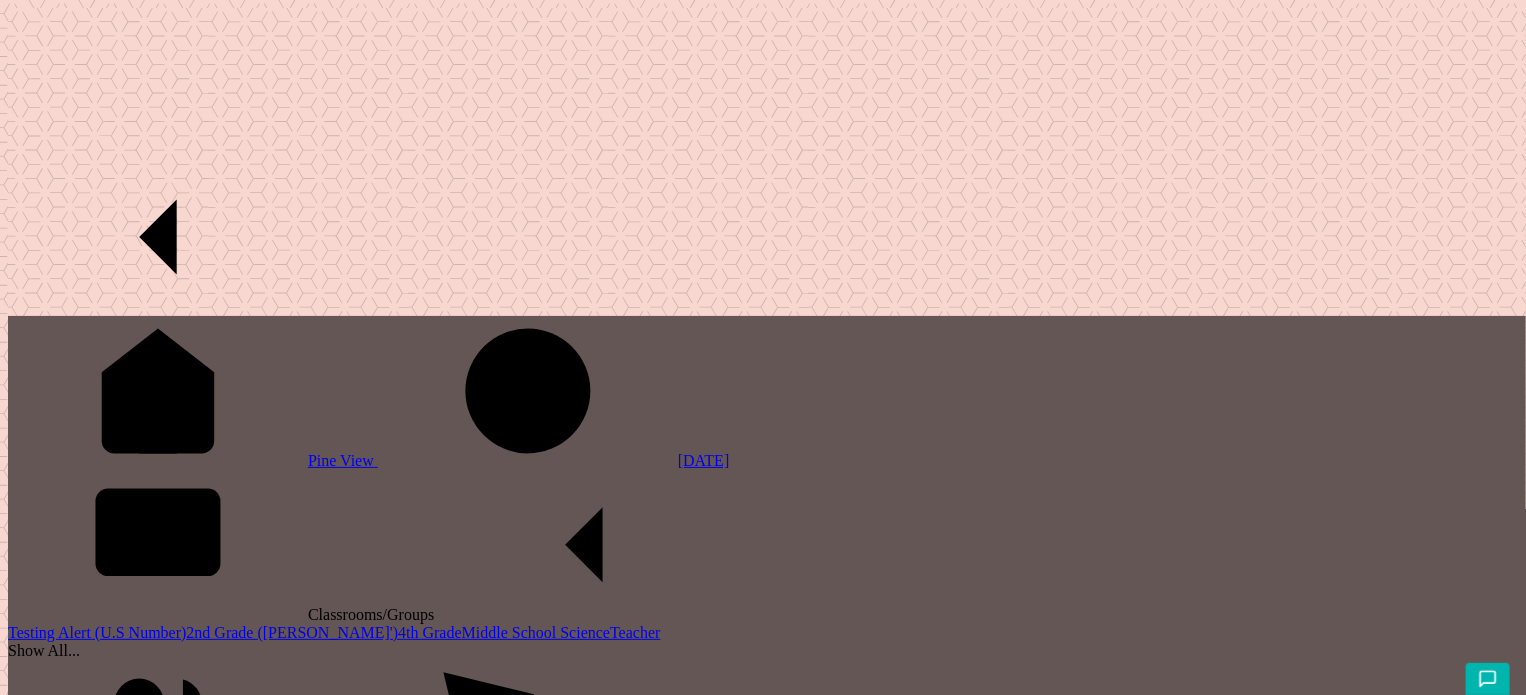 scroll, scrollTop: 0, scrollLeft: 0, axis: both 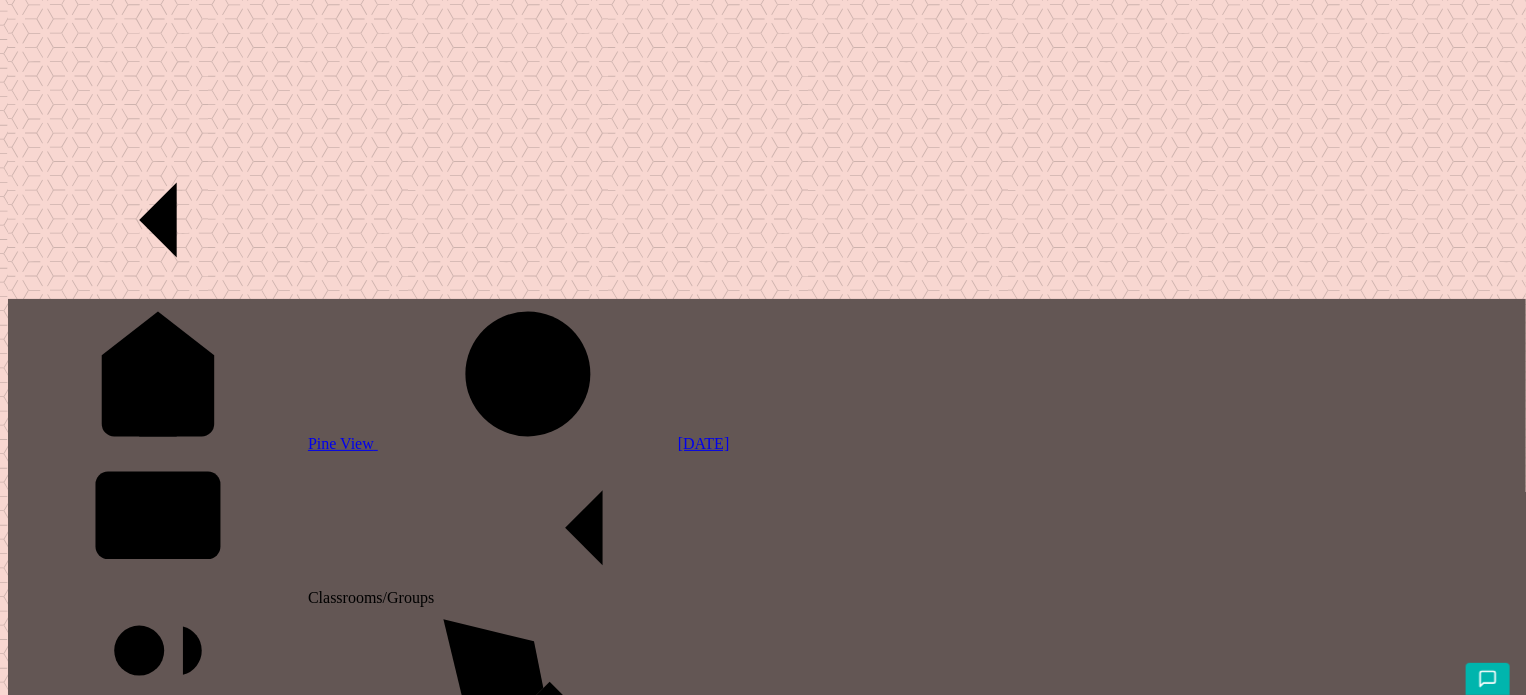 click on "Upper school report1 cumulative" at bounding box center [158, 9217] 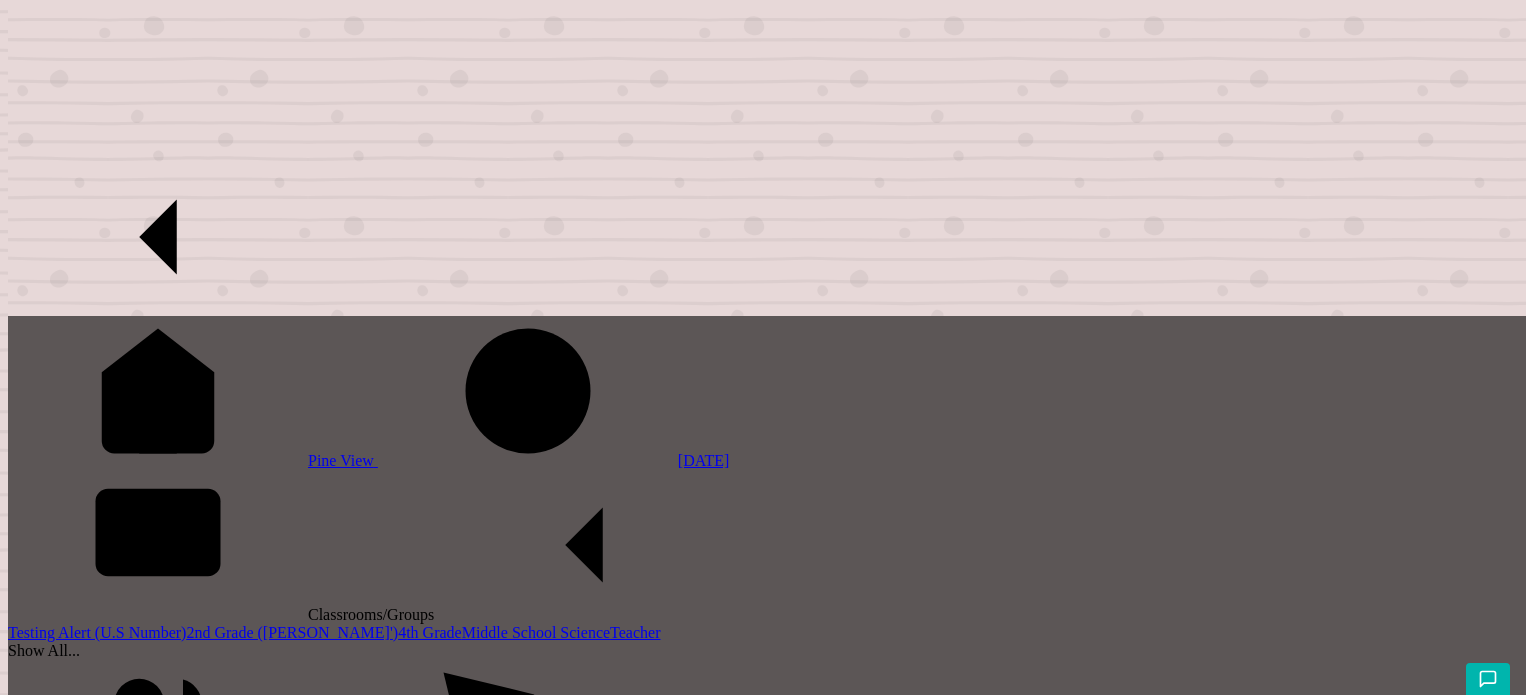 scroll, scrollTop: 0, scrollLeft: 0, axis: both 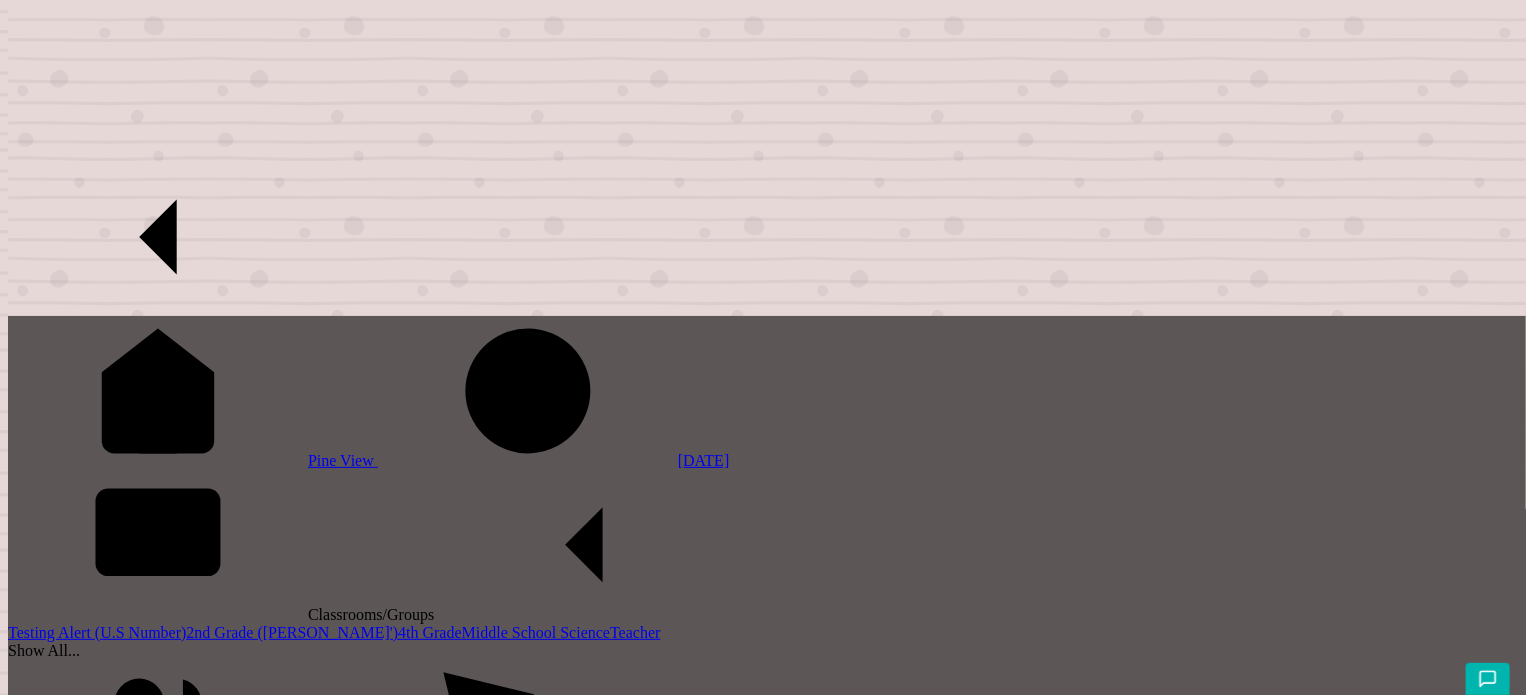 click on "Grades" at bounding box center [69, 2300] 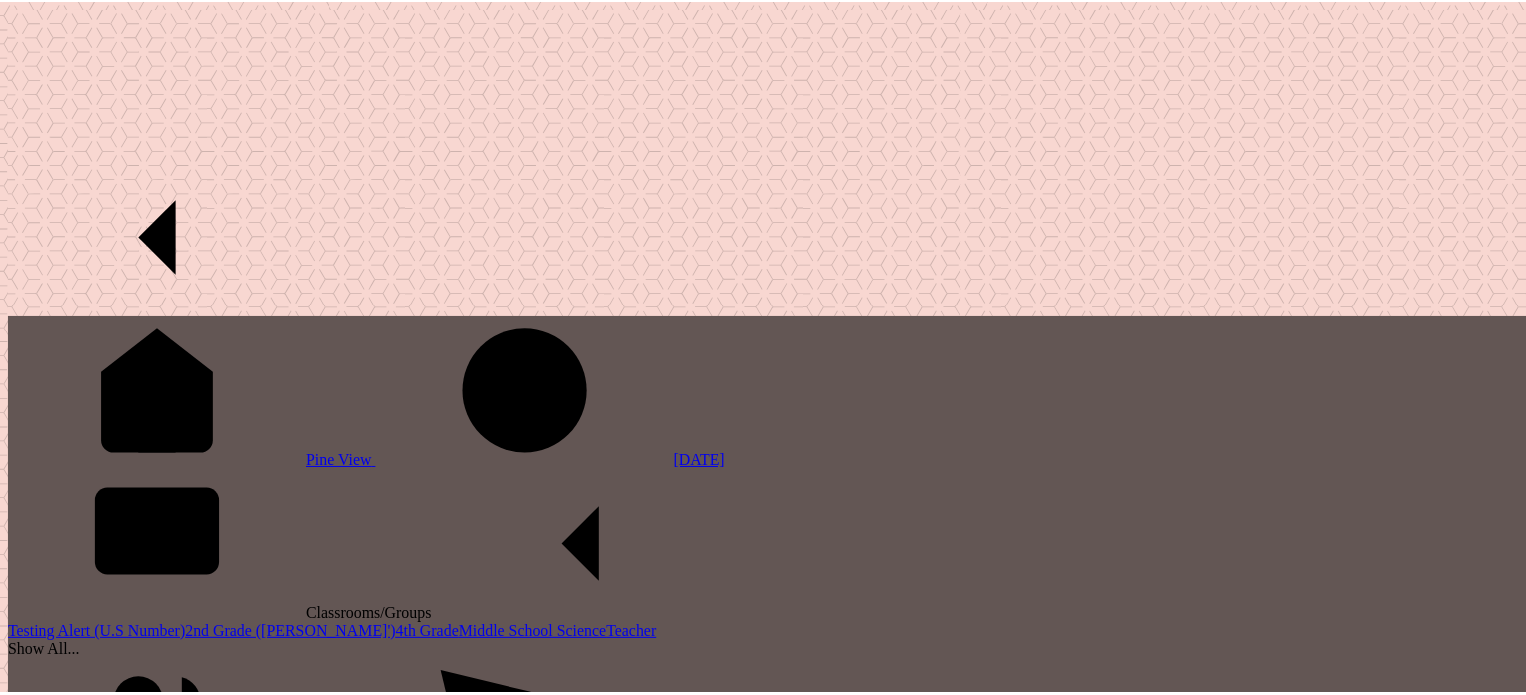 scroll, scrollTop: 0, scrollLeft: 0, axis: both 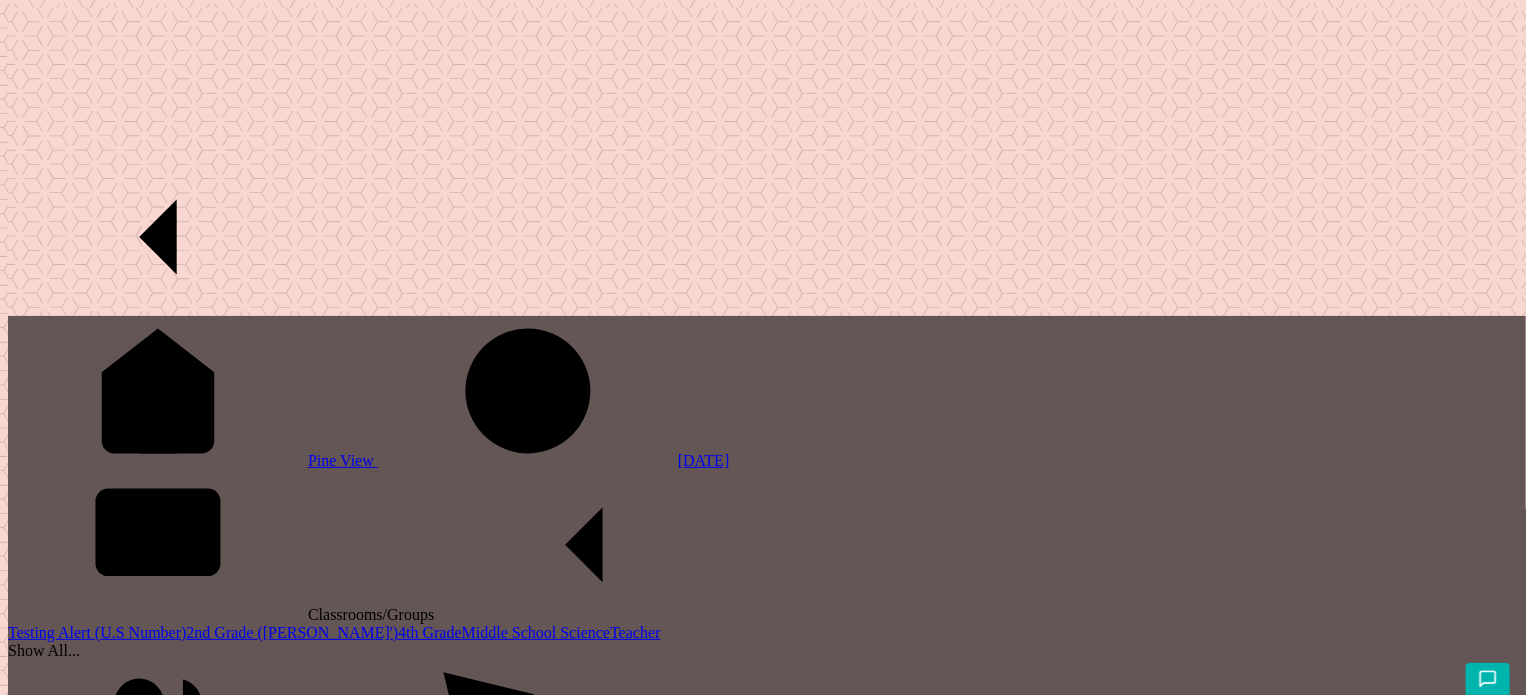 click on "Grades" at bounding box center [69, 2586] 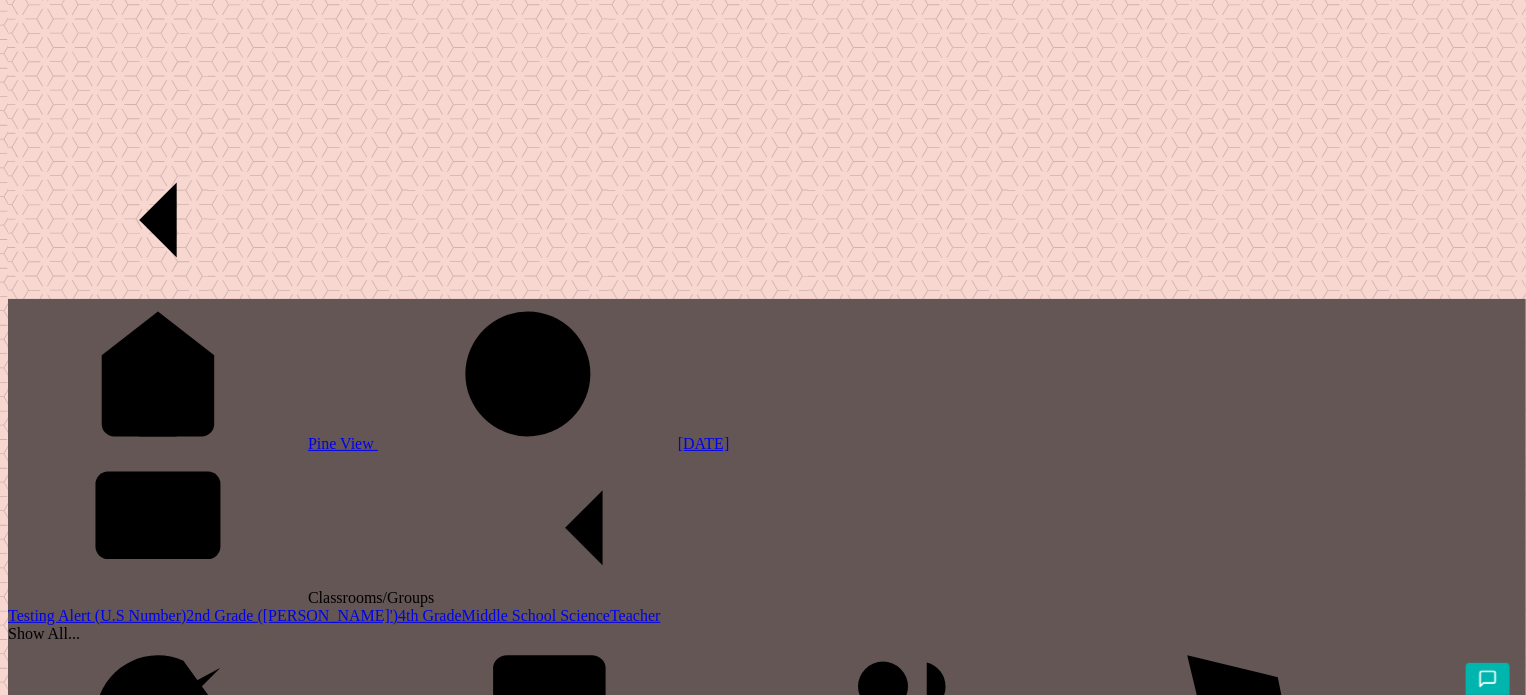 scroll, scrollTop: 17, scrollLeft: 0, axis: vertical 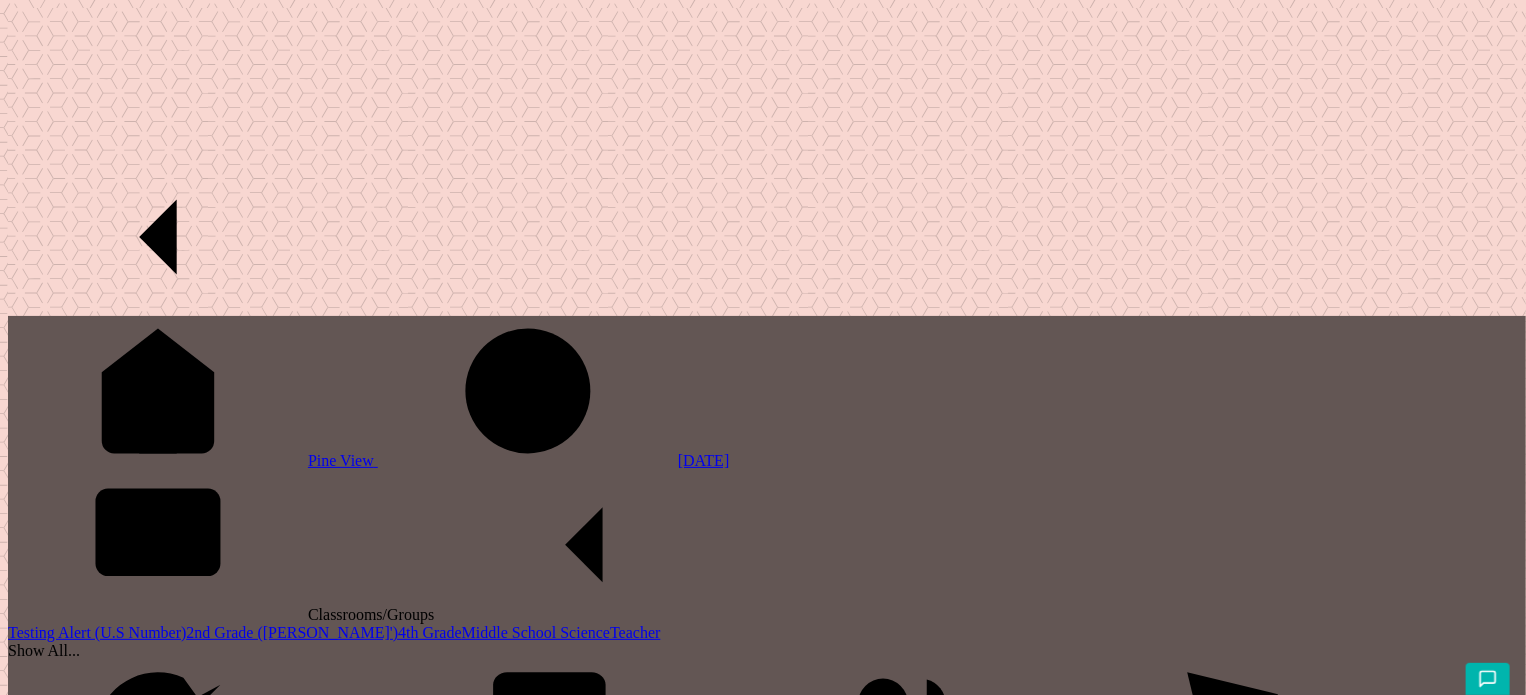 click on "Report card Report card Report Card1 Report Card 1 Upper school report1 cumulative" at bounding box center [158, 9255] 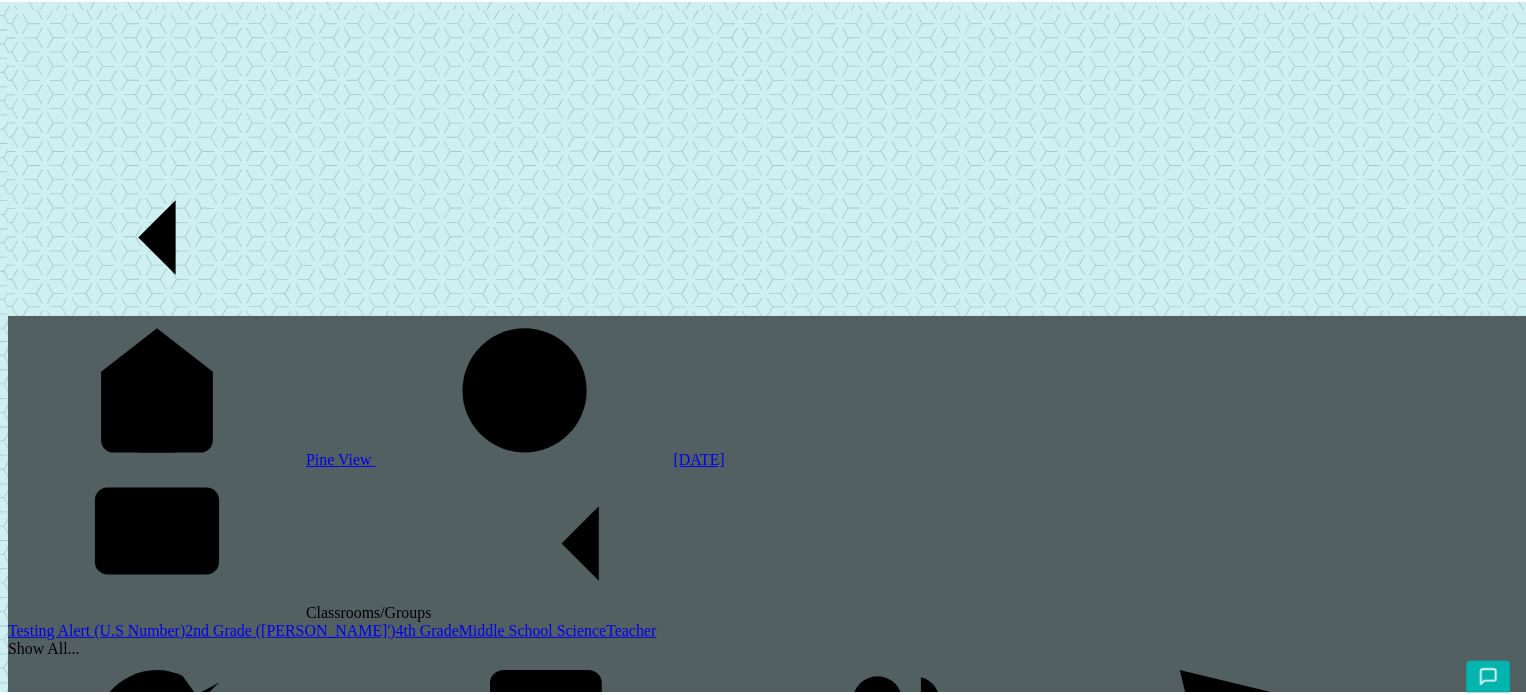 scroll, scrollTop: 0, scrollLeft: 0, axis: both 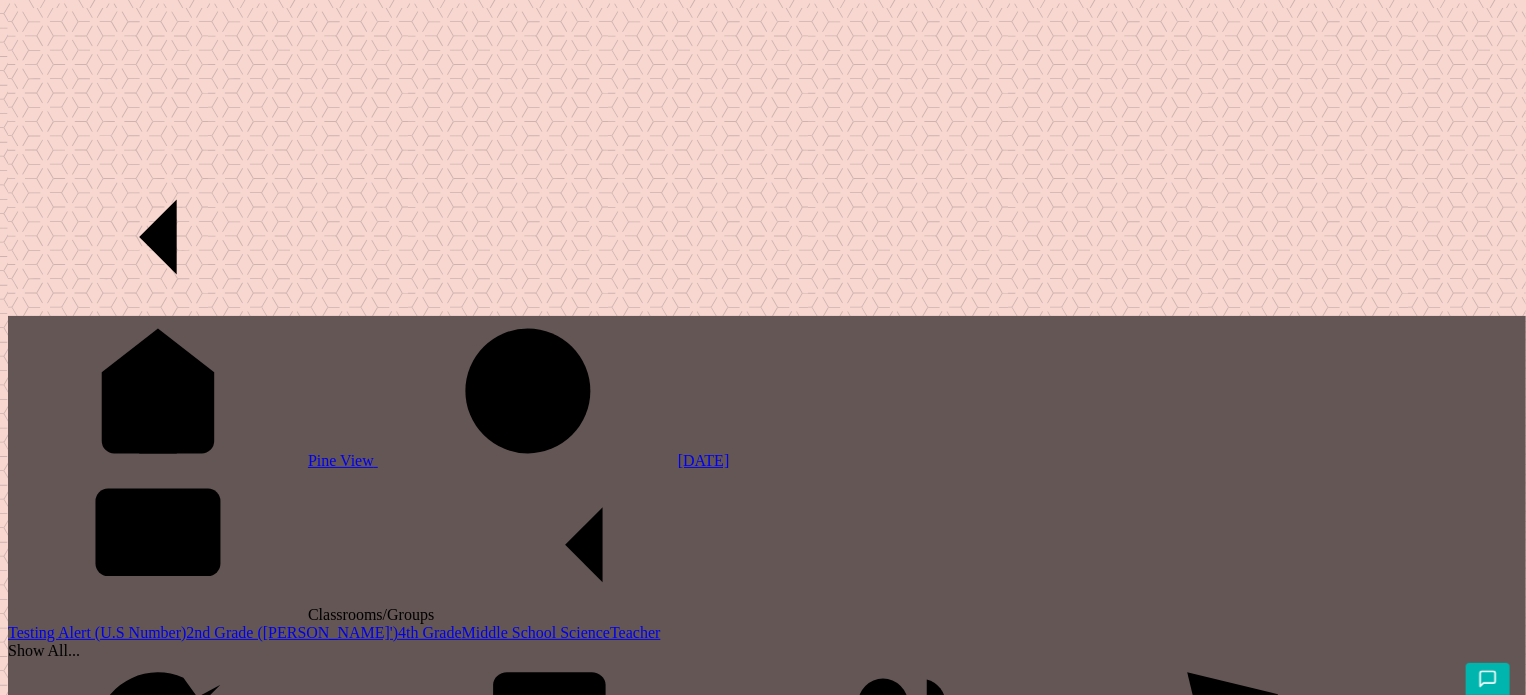 click on "Report card Report card Report Card1 Report Card Final Upper school report1 cumulative" at bounding box center (158, 9255) 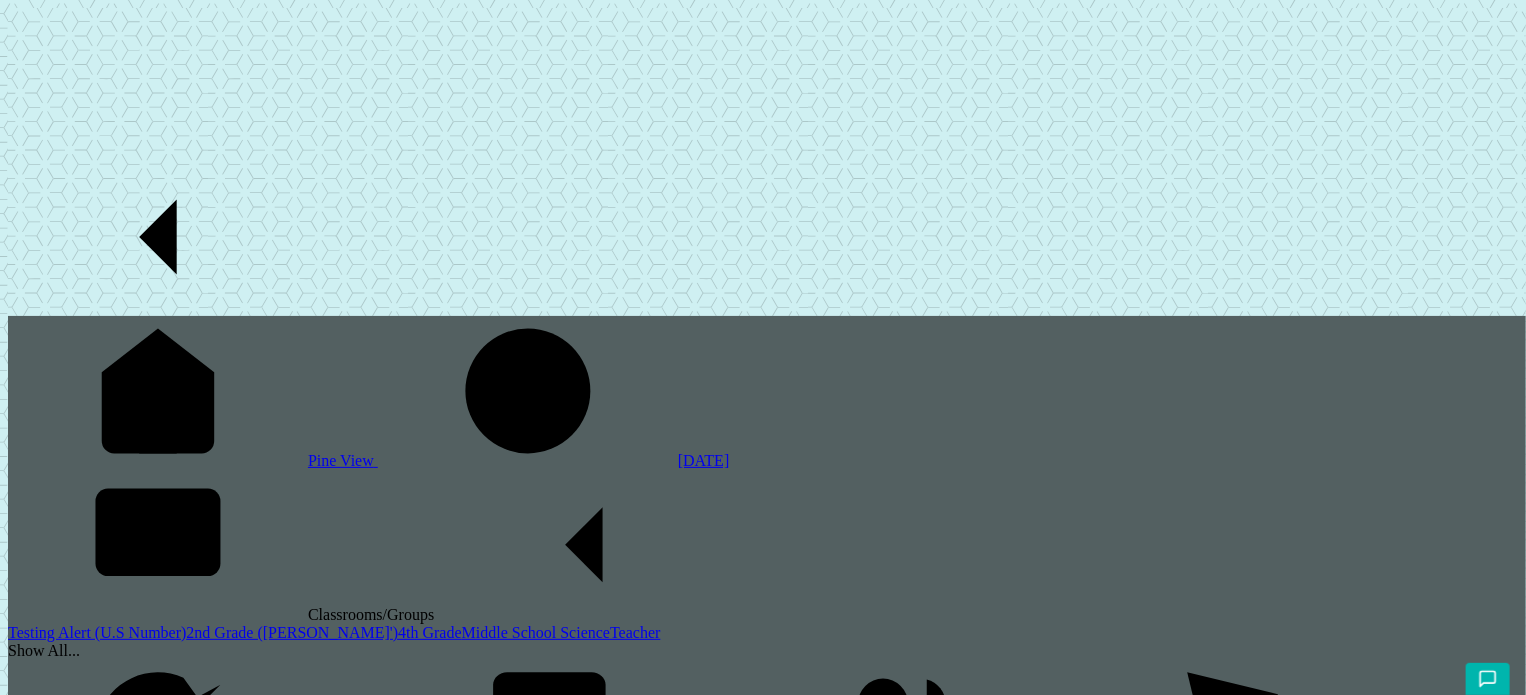 click on "2nd Grade ([PERSON_NAME]')" at bounding box center [292, 632] 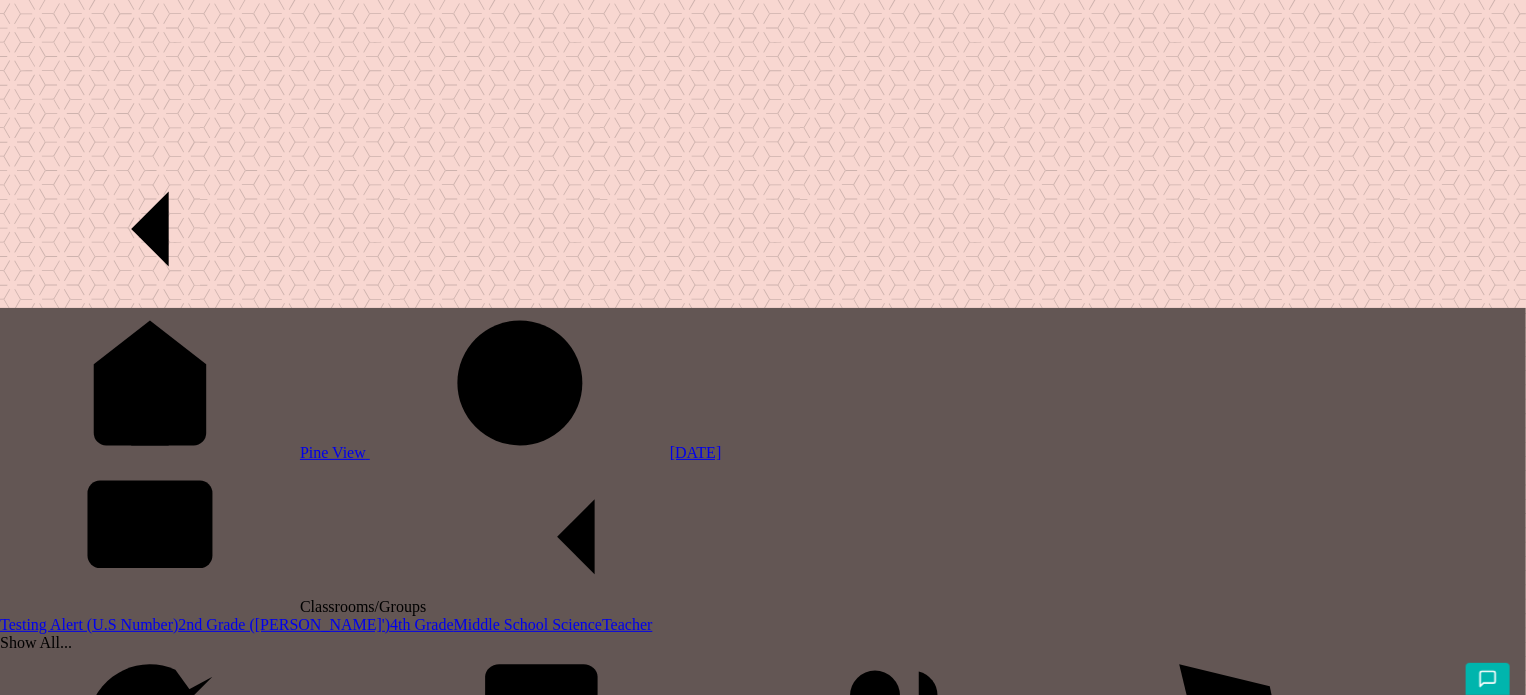 click on "Grades" at bounding box center [61, 2578] 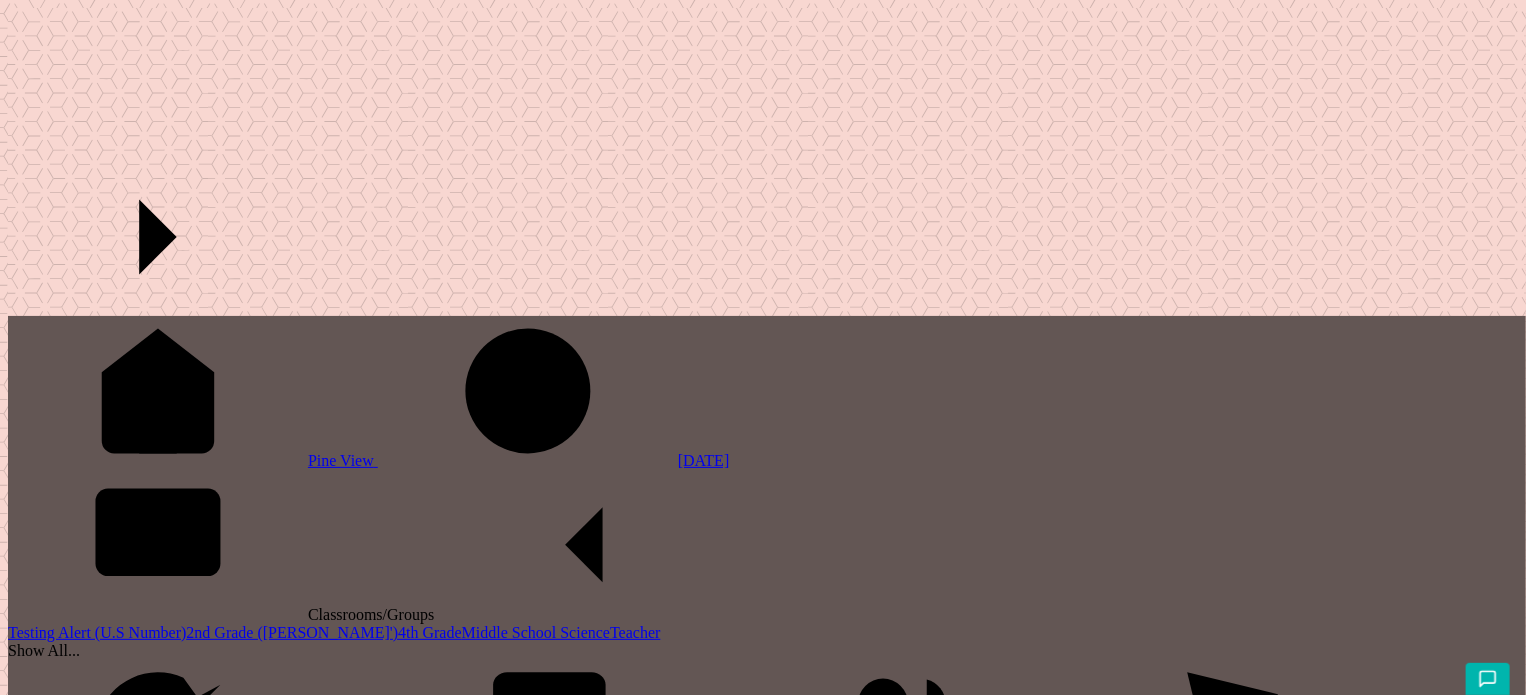 scroll, scrollTop: 0, scrollLeft: 0, axis: both 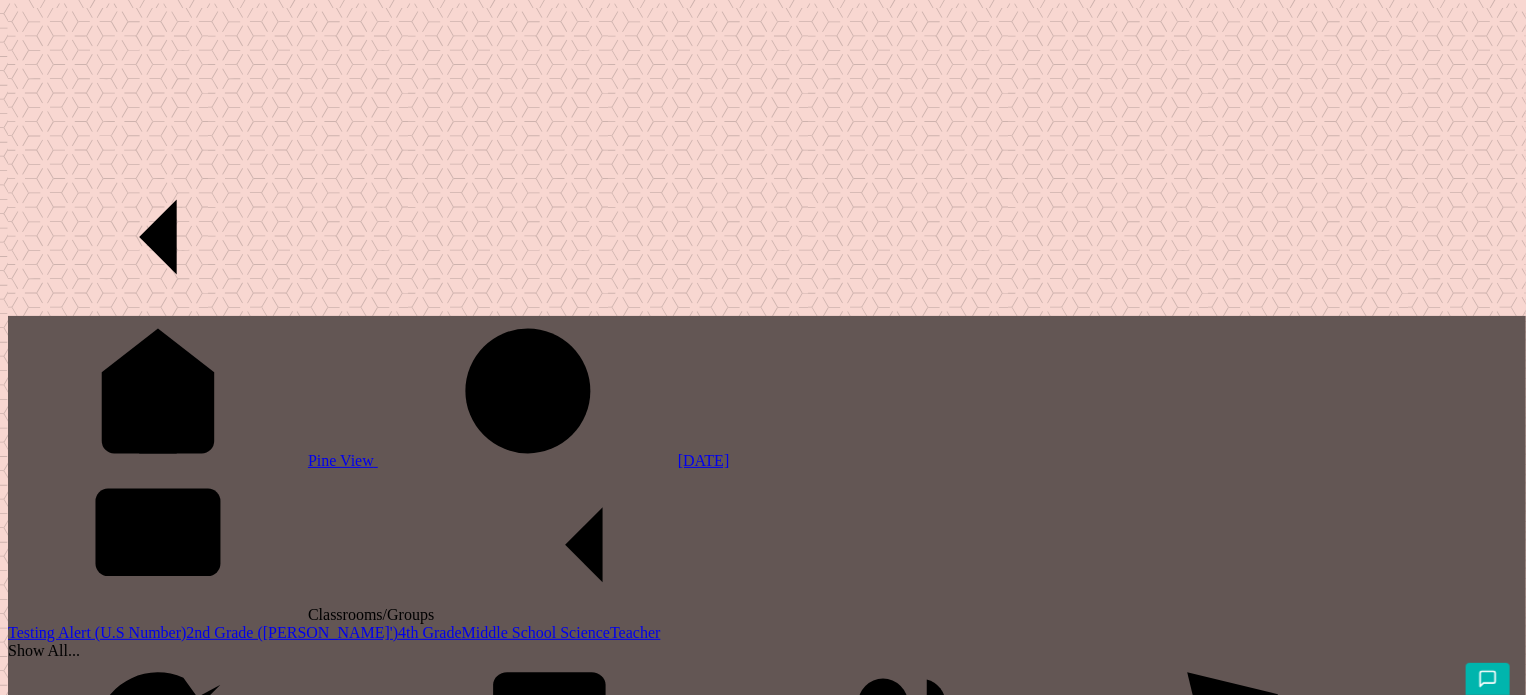 drag, startPoint x: 244, startPoint y: 652, endPoint x: 244, endPoint y: 626, distance: 26 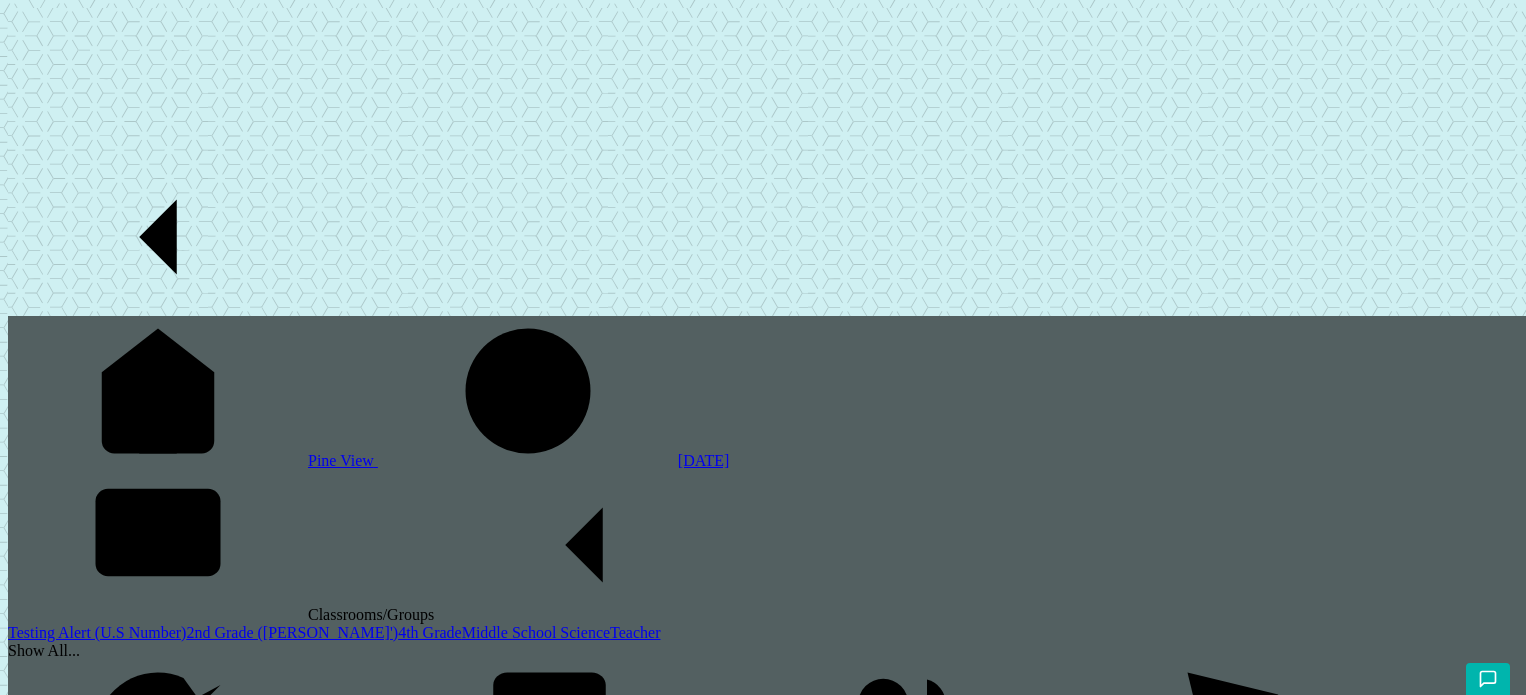 scroll, scrollTop: 0, scrollLeft: 0, axis: both 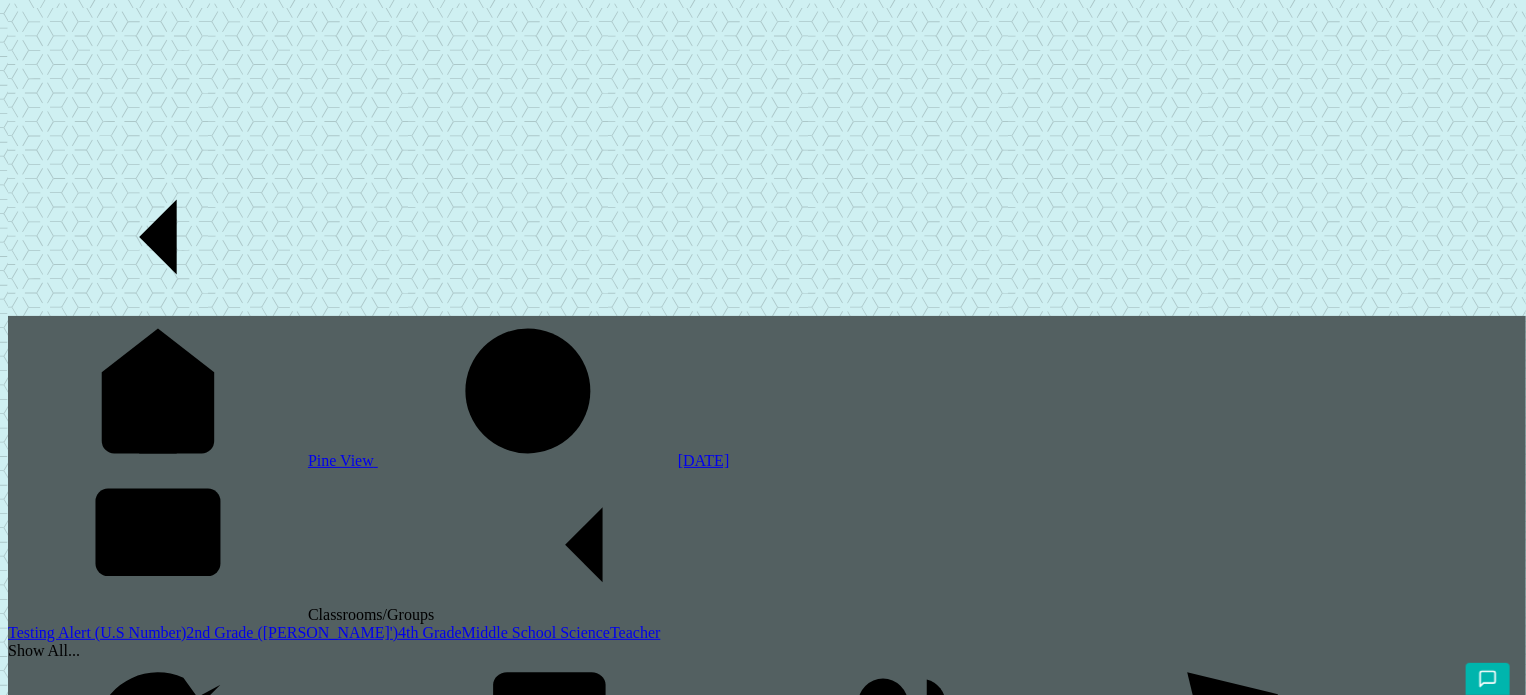 click on "2nd Grade ([PERSON_NAME]')" at bounding box center (292, 632) 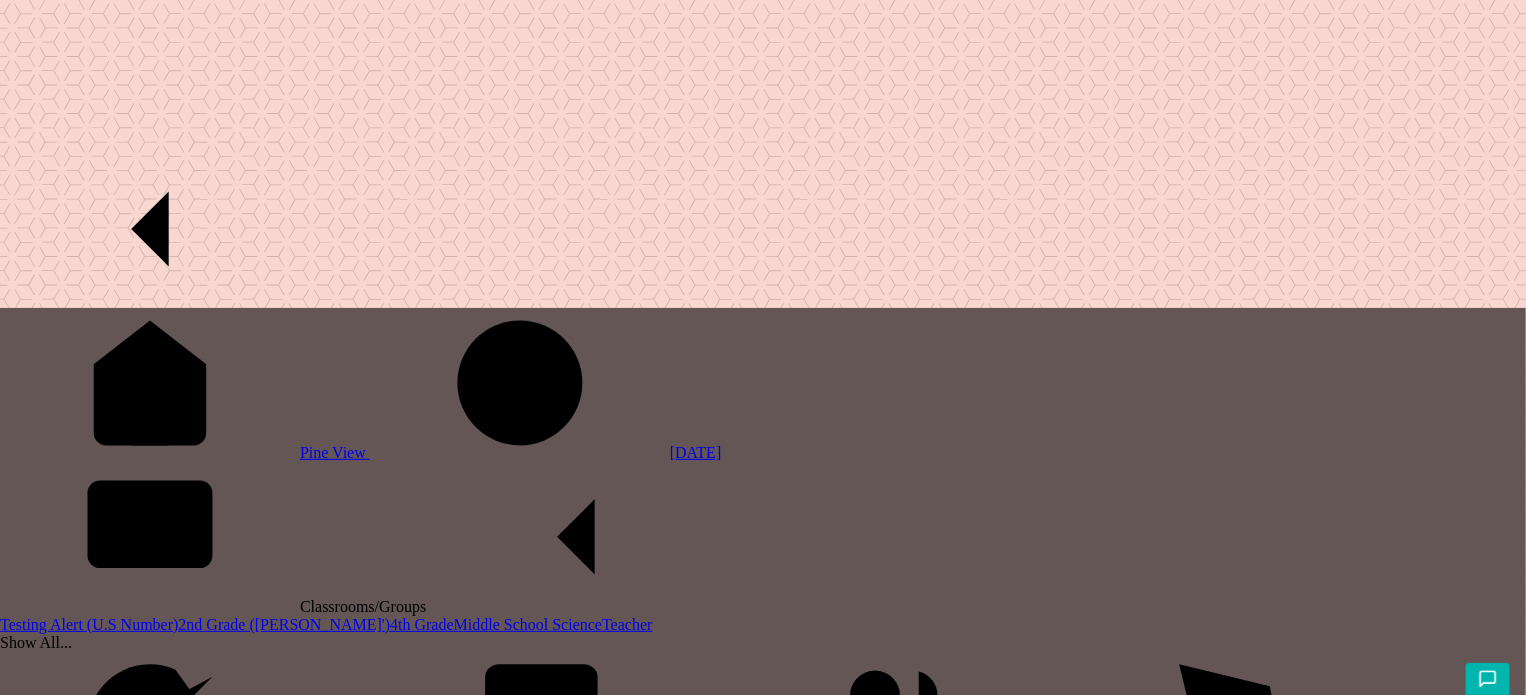 click on "Grades" at bounding box center (61, 2578) 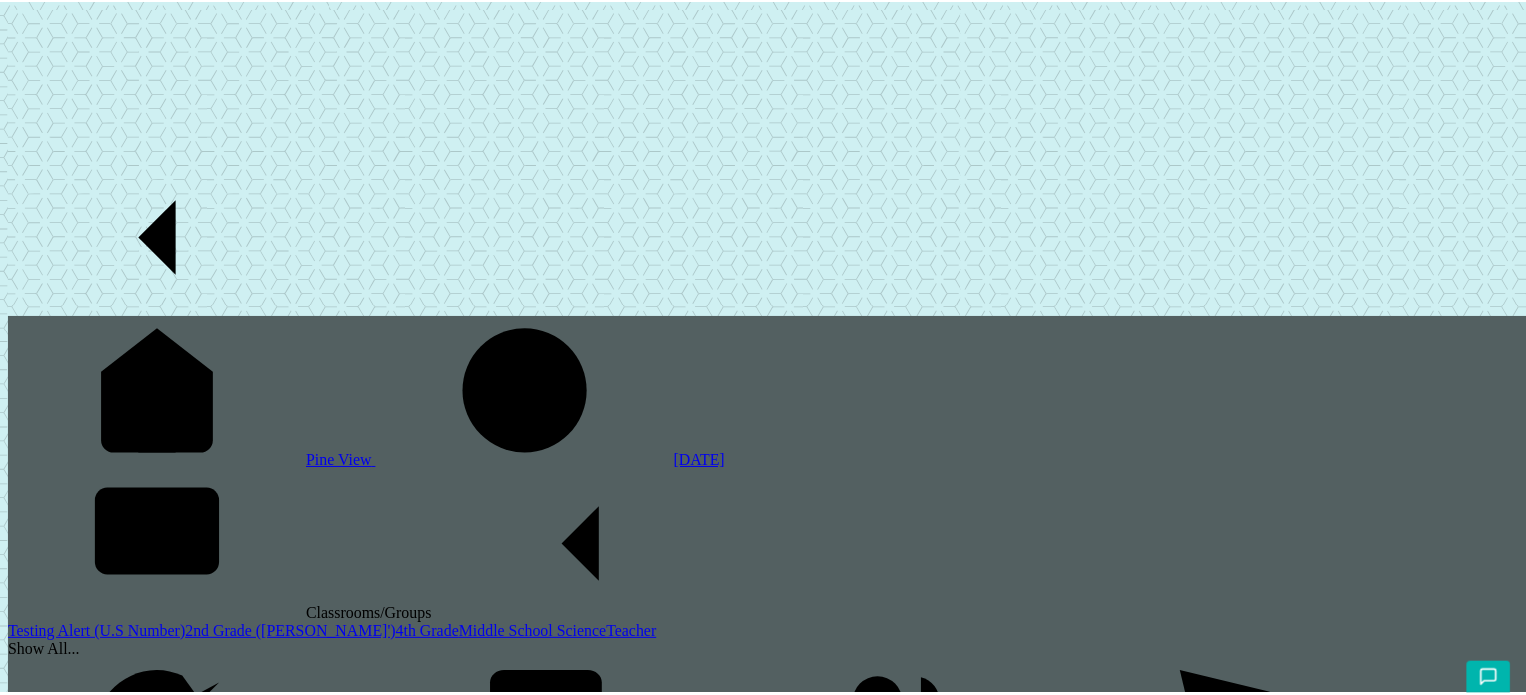 scroll, scrollTop: 0, scrollLeft: 0, axis: both 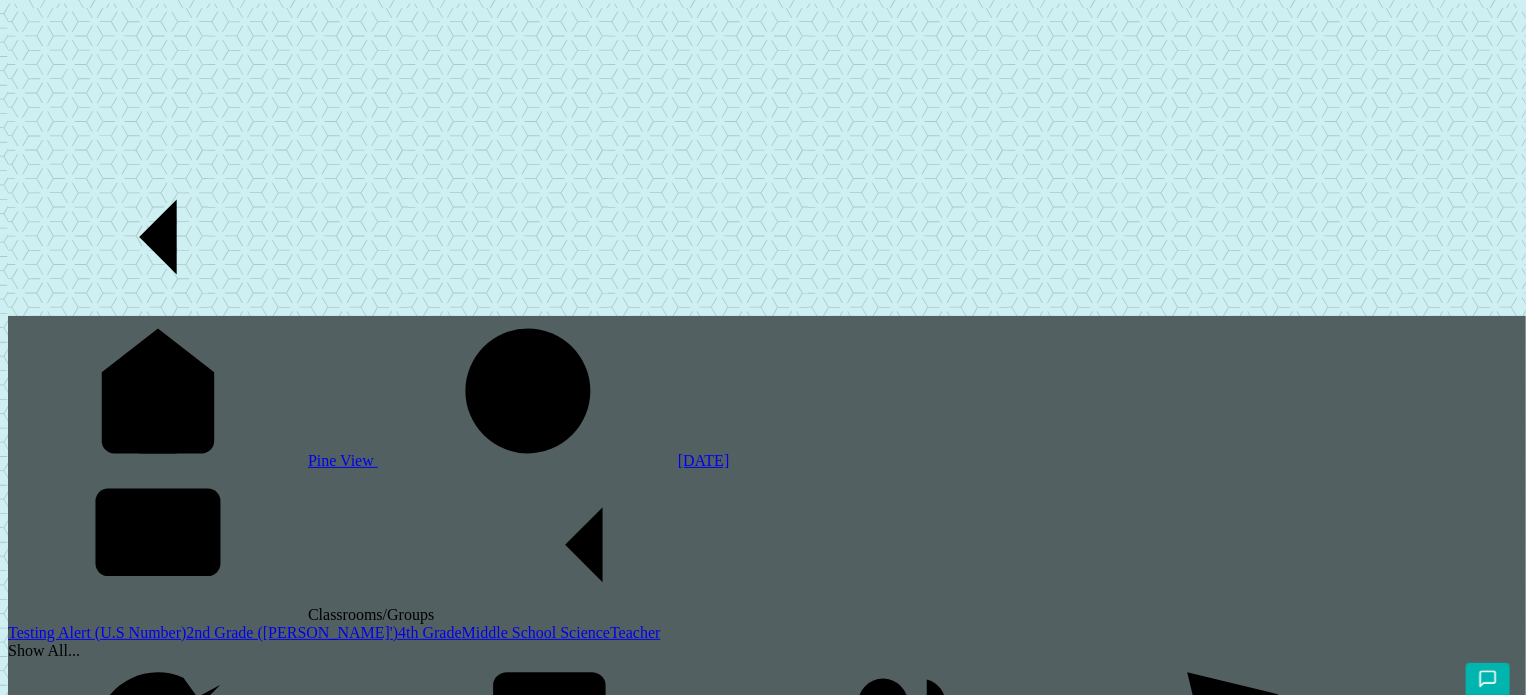 click on "2nd Grade ([PERSON_NAME]')" at bounding box center [292, 632] 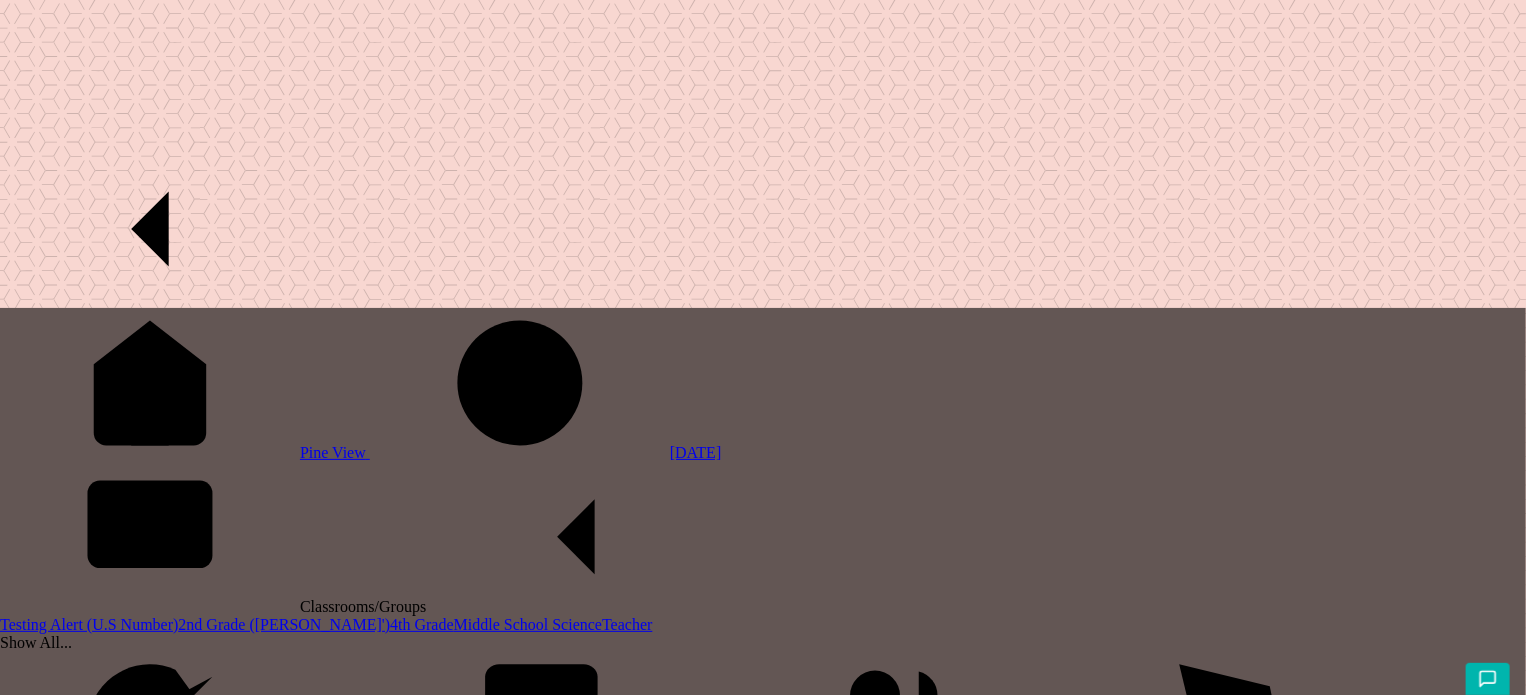 click on "Grades" at bounding box center [61, 2578] 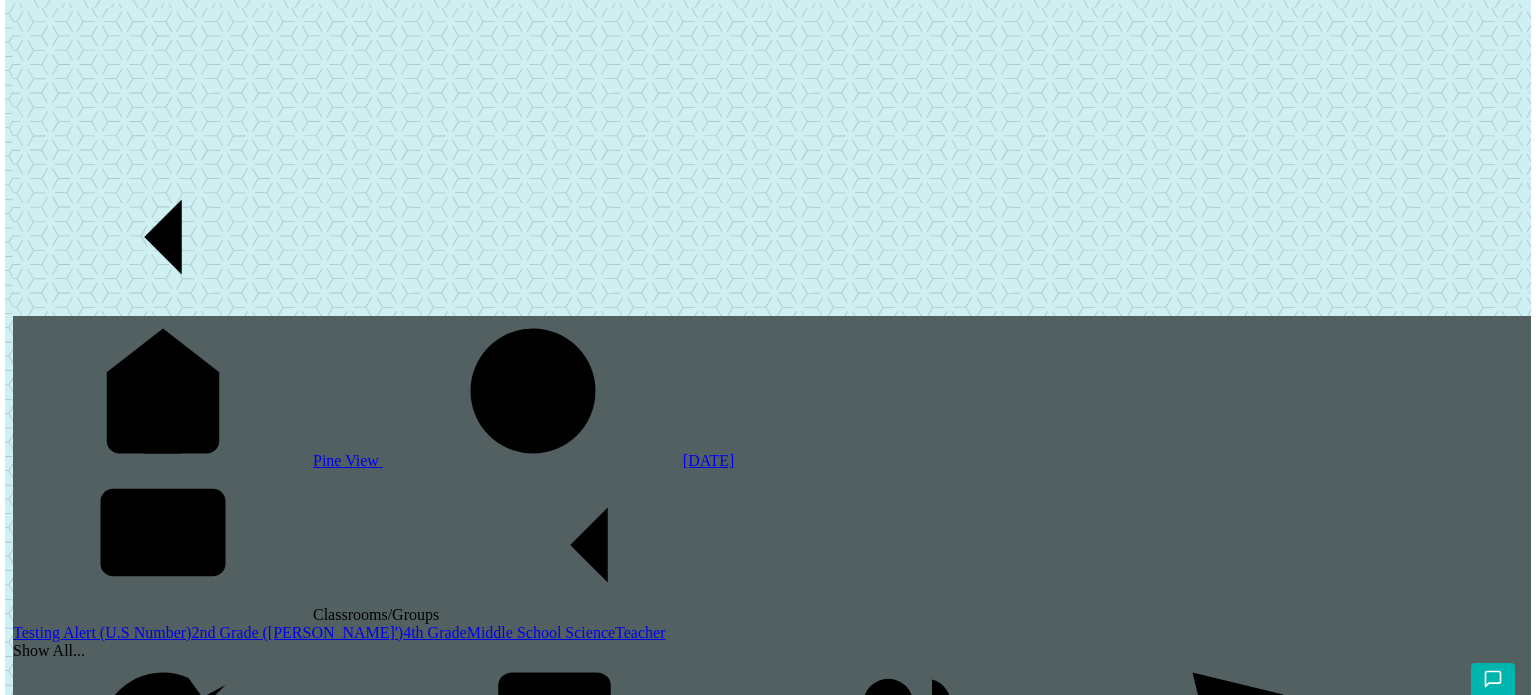 scroll, scrollTop: 0, scrollLeft: 0, axis: both 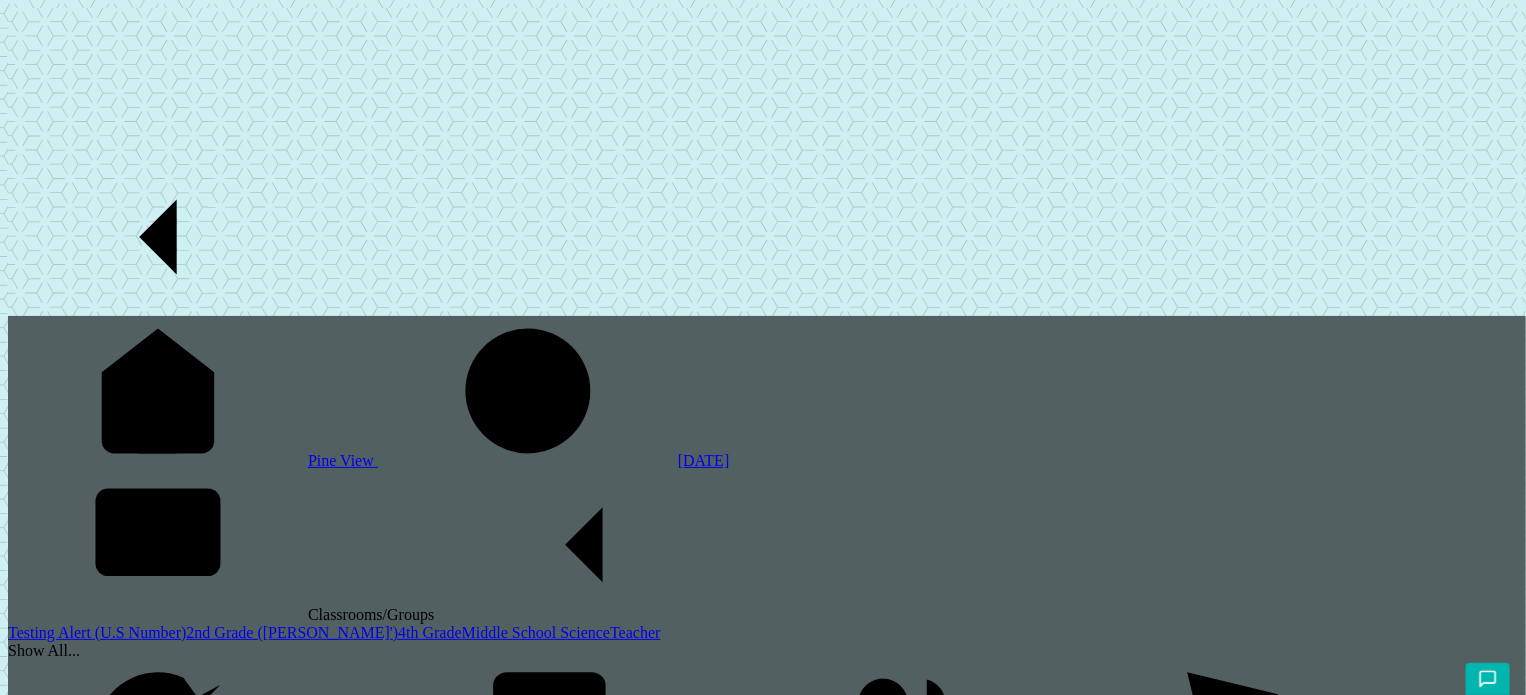 click on "Pine View School Home Calendar Resources  People Meet Meet  Customize  Change Banner" at bounding box center [767, 2204] 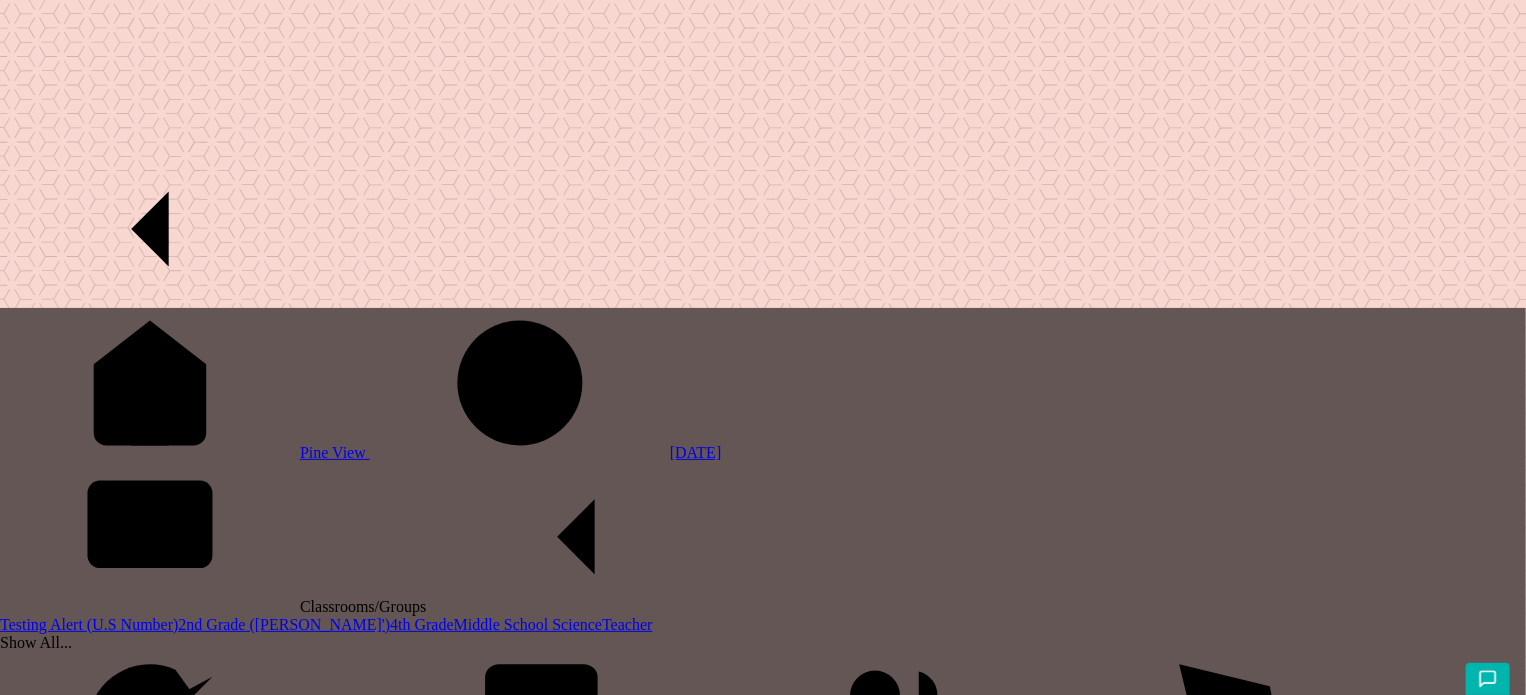 click on "Pine View" at bounding box center [185, 452] 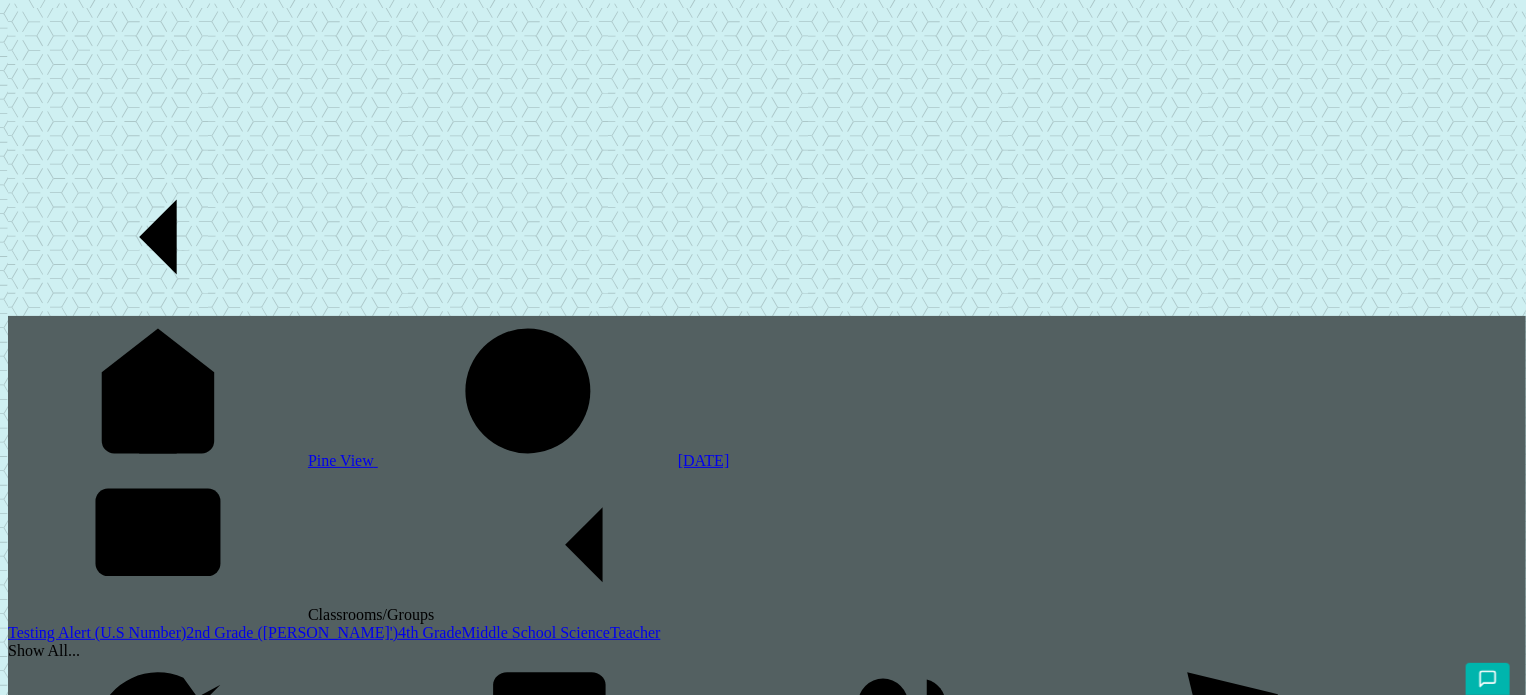 click on "2nd Grade ([PERSON_NAME]')" at bounding box center [292, 632] 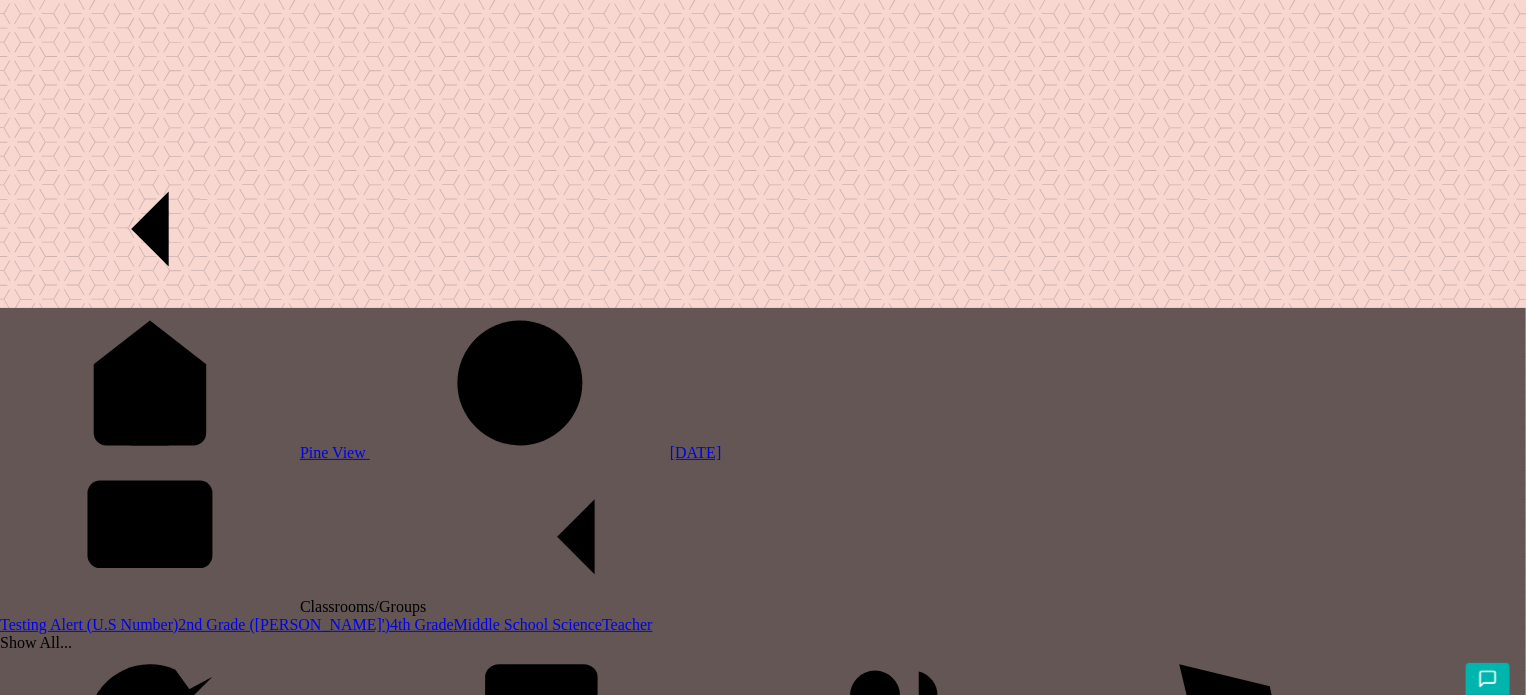 click on "New Post...." at bounding box center [763, 2672] 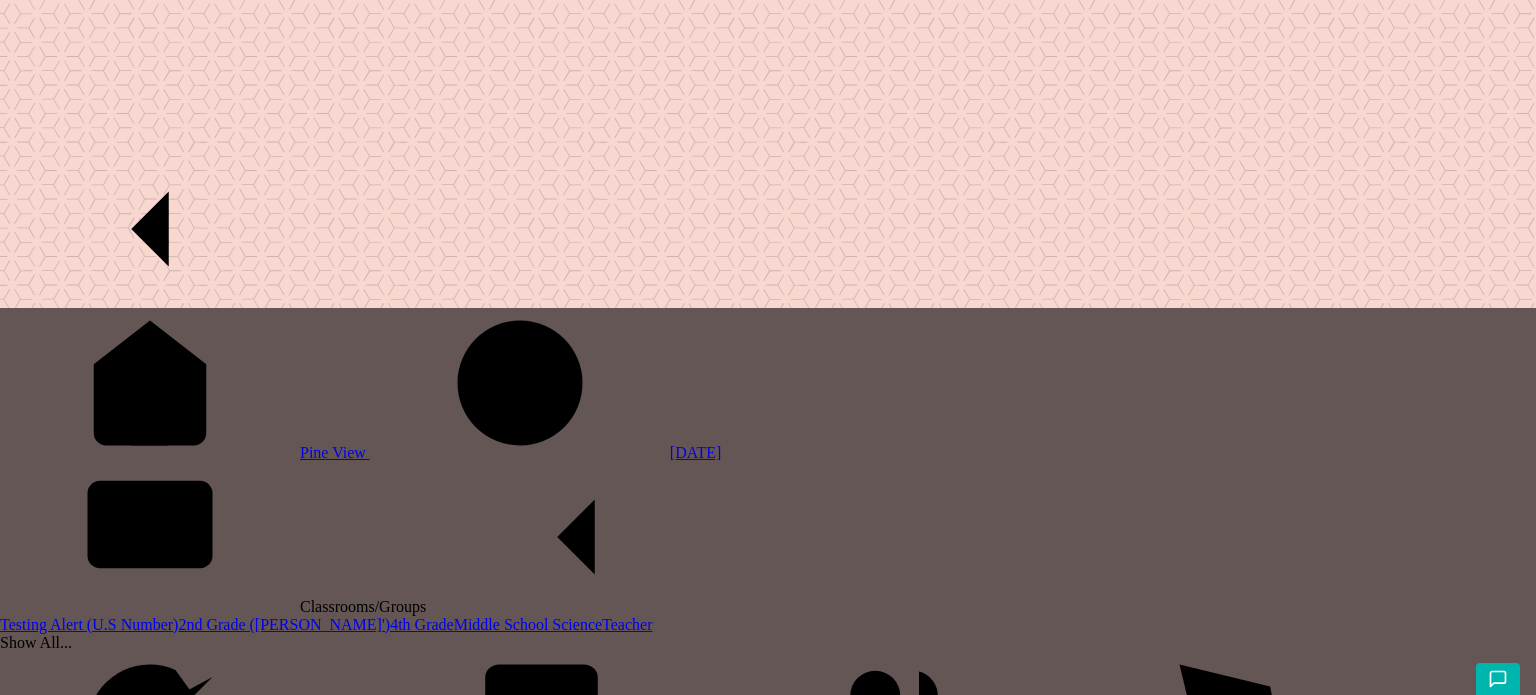 click at bounding box center [88, 2709] 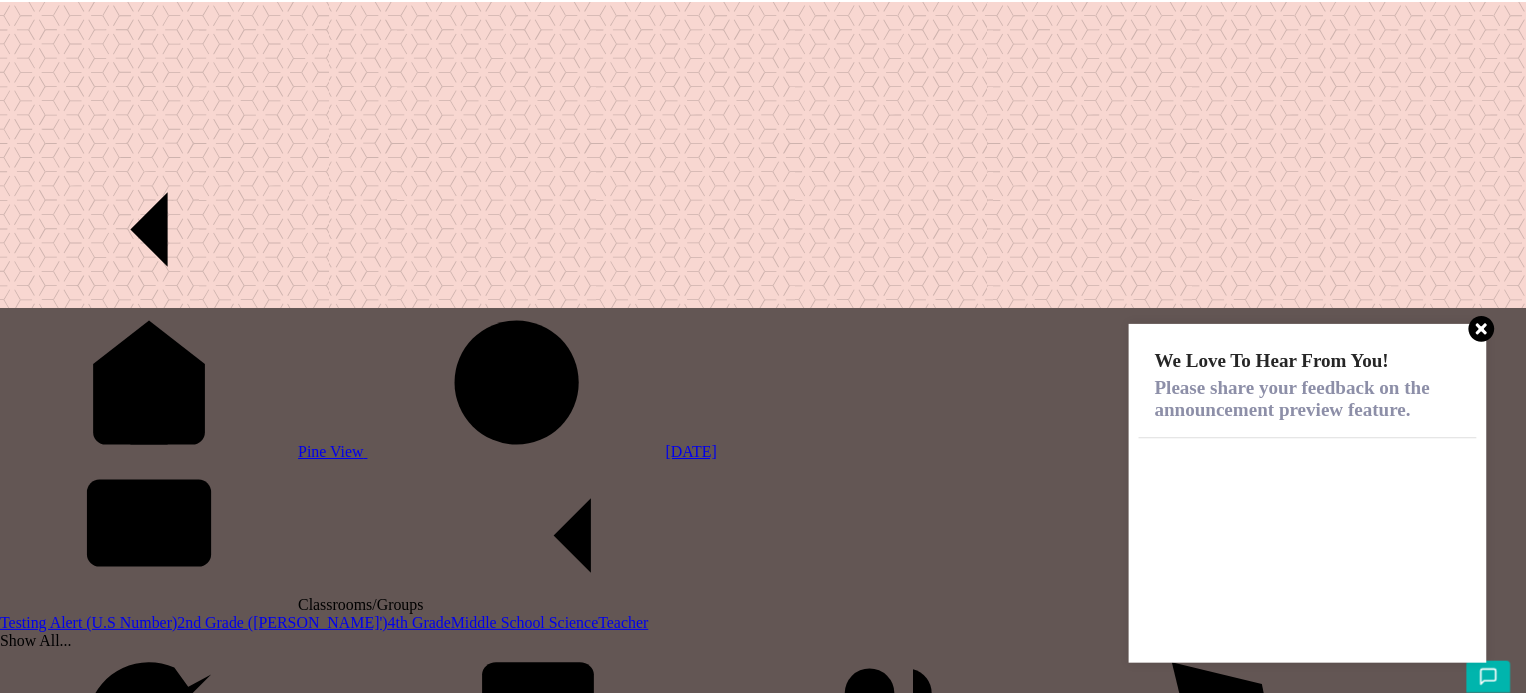 scroll, scrollTop: 65, scrollLeft: 0, axis: vertical 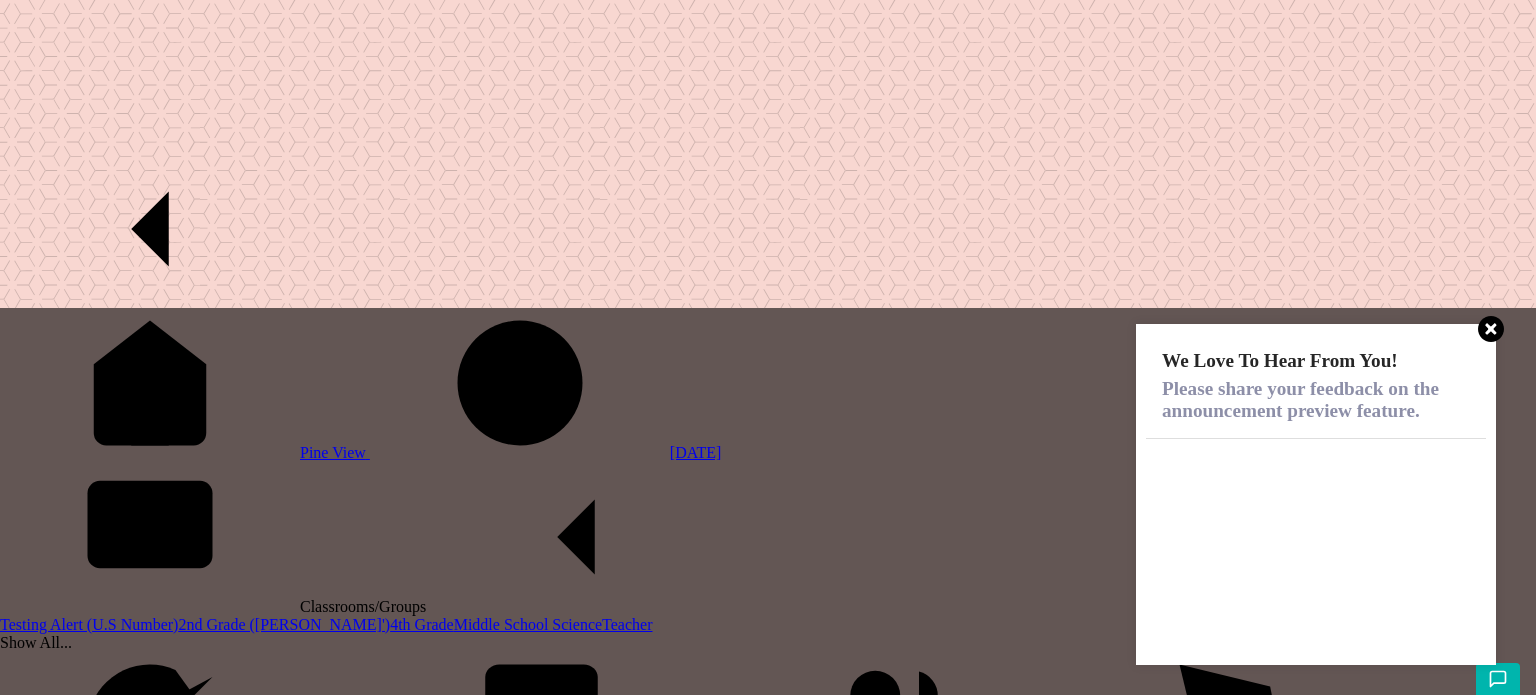 click on "Tablet" at bounding box center [86, 7212] 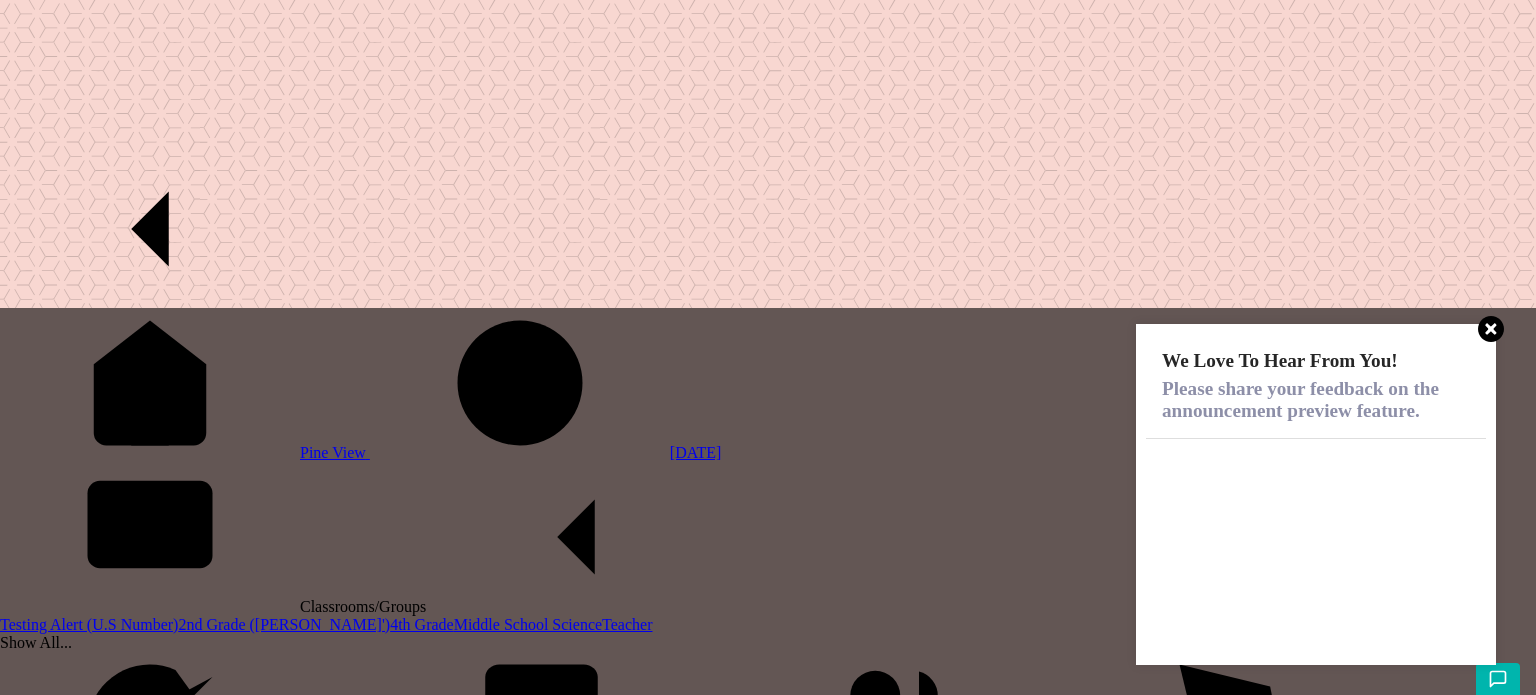 click on "Send a test Email" at bounding box center [65, 7233] 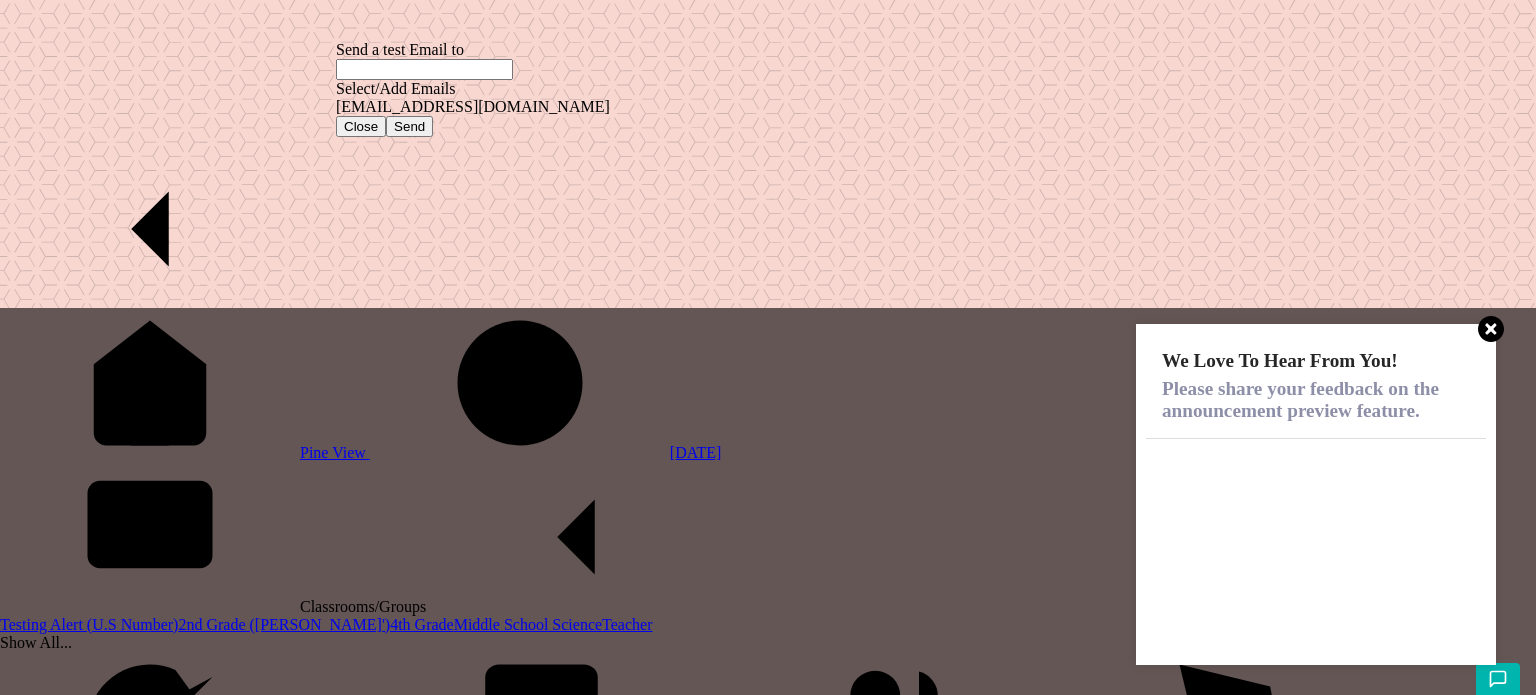 click on "Select/Add Emails [EMAIL_ADDRESS][DOMAIN_NAME]" at bounding box center [473, 87] 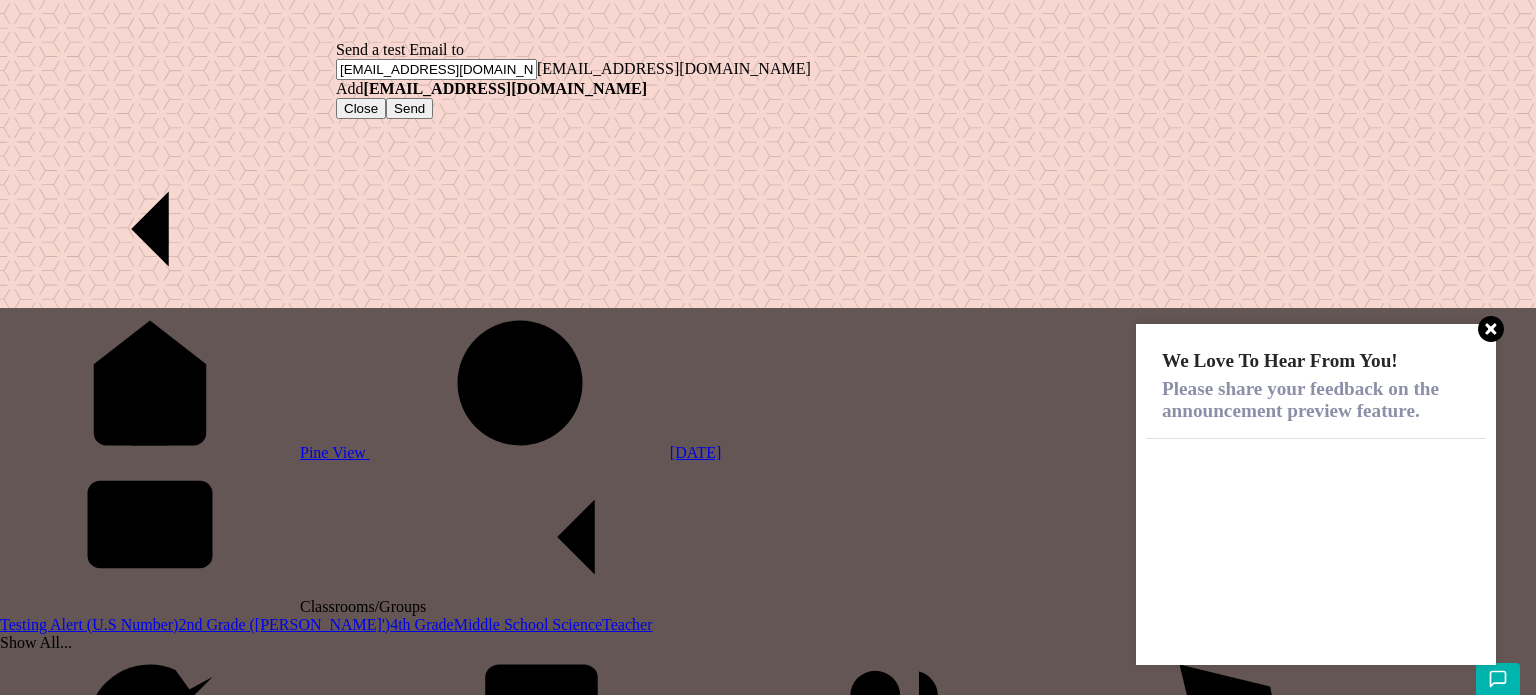 type on "[EMAIL_ADDRESS][DOMAIN_NAME]" 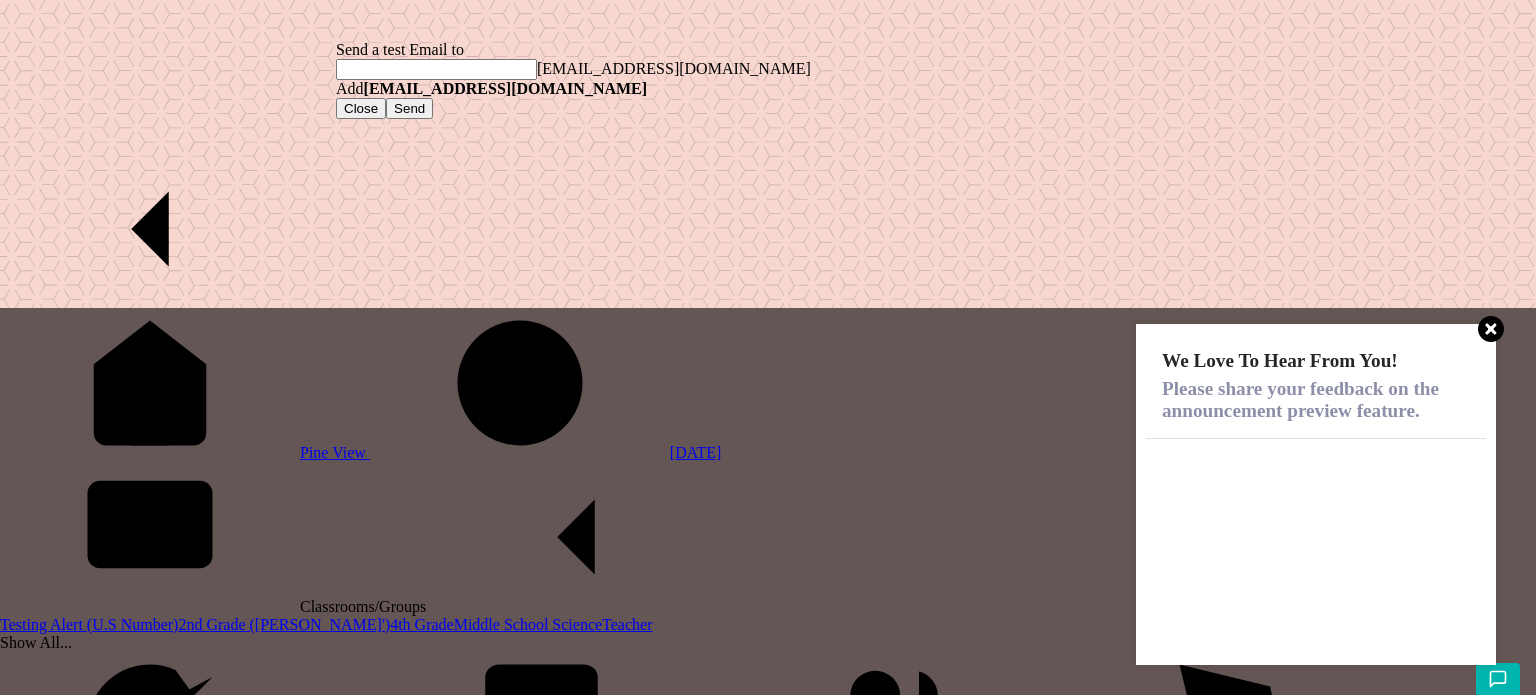 click on "Send a test Email to" at bounding box center [400, 49] 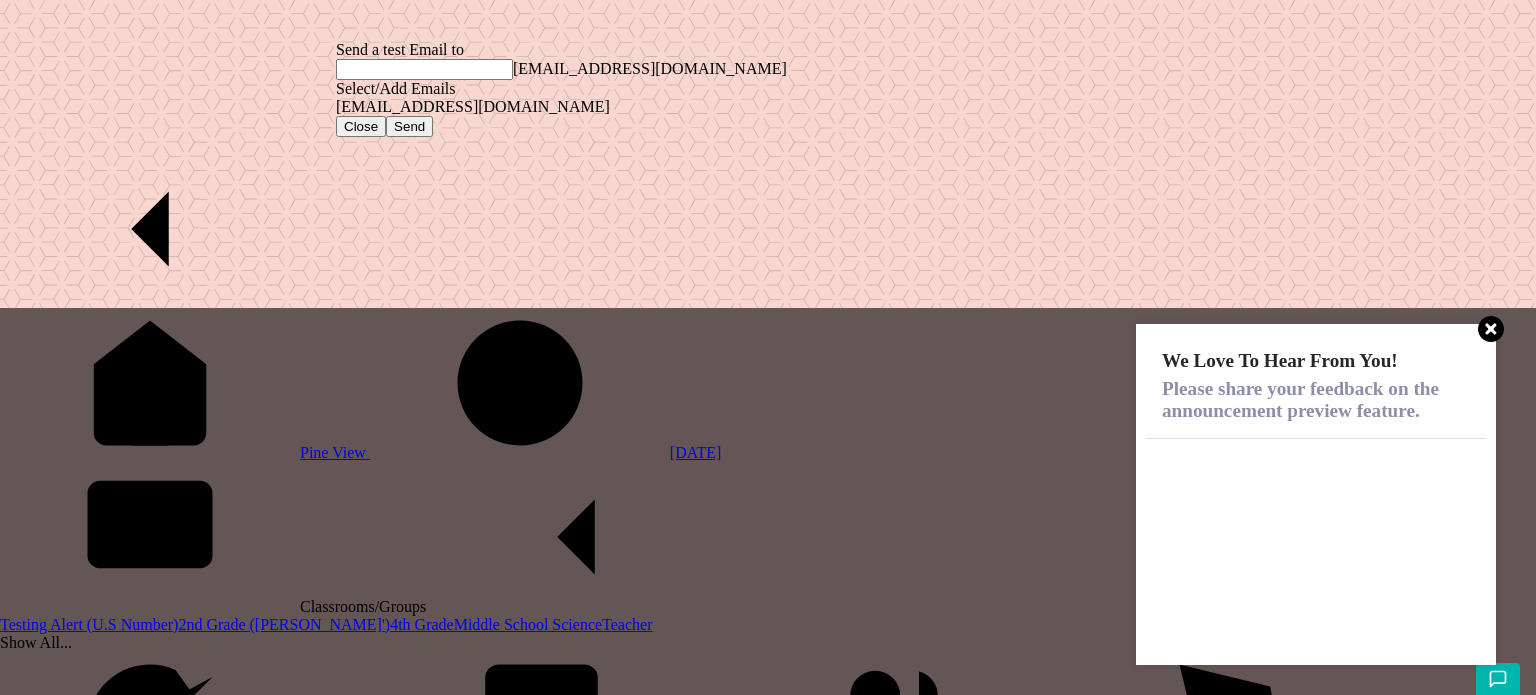 click on "[EMAIL_ADDRESS][DOMAIN_NAME] Select/Add Emails [EMAIL_ADDRESS][DOMAIN_NAME]" at bounding box center [561, 87] 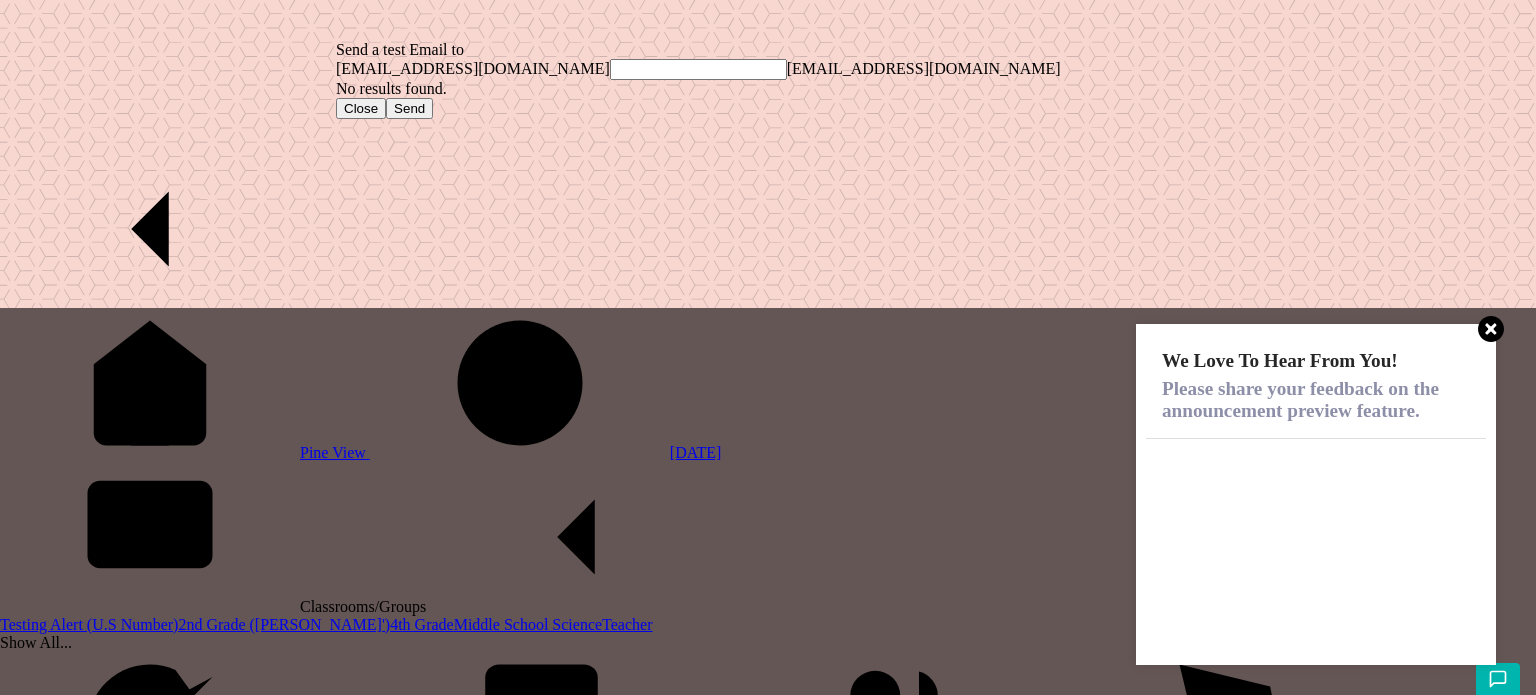 click on "Send a test Email to" at bounding box center [400, 49] 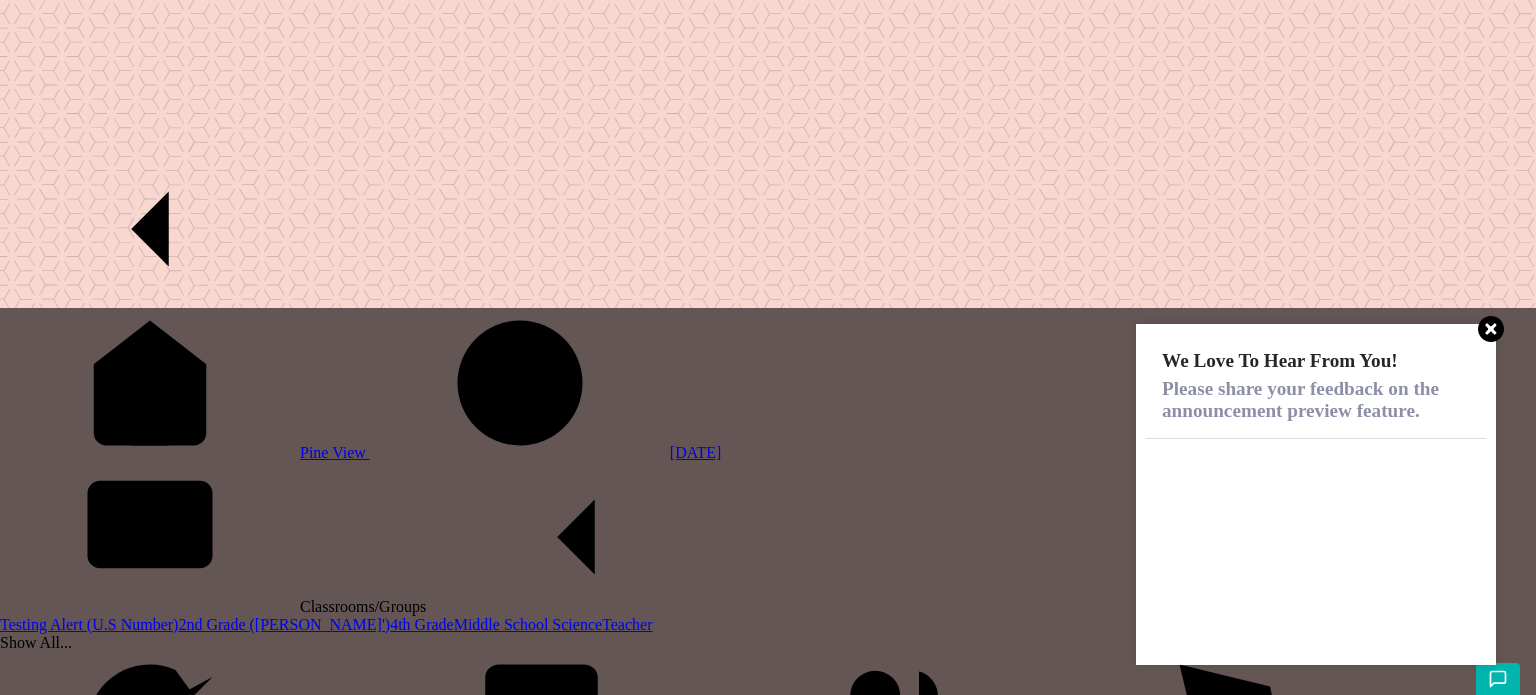 drag, startPoint x: 1505, startPoint y: 27, endPoint x: 1487, endPoint y: 31, distance: 18.439089 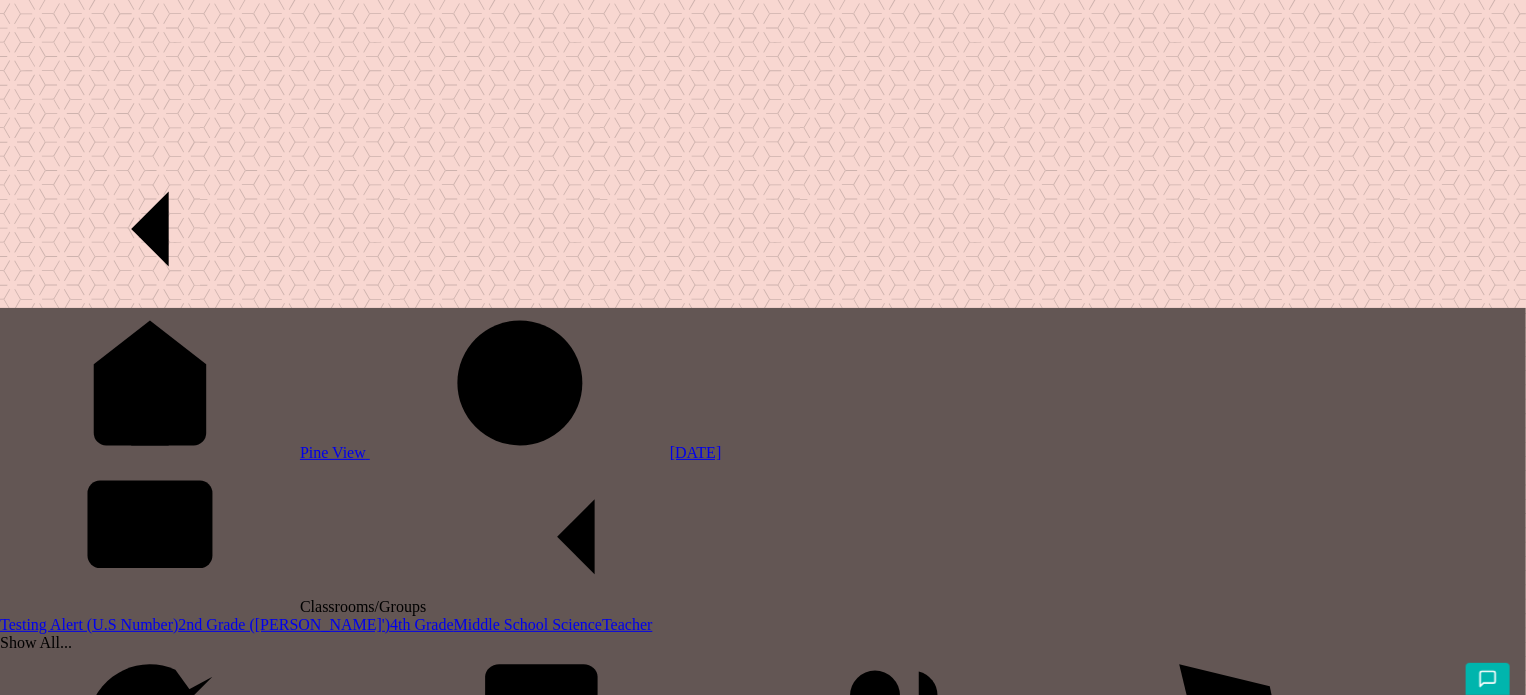 click at bounding box center (67, 3219) 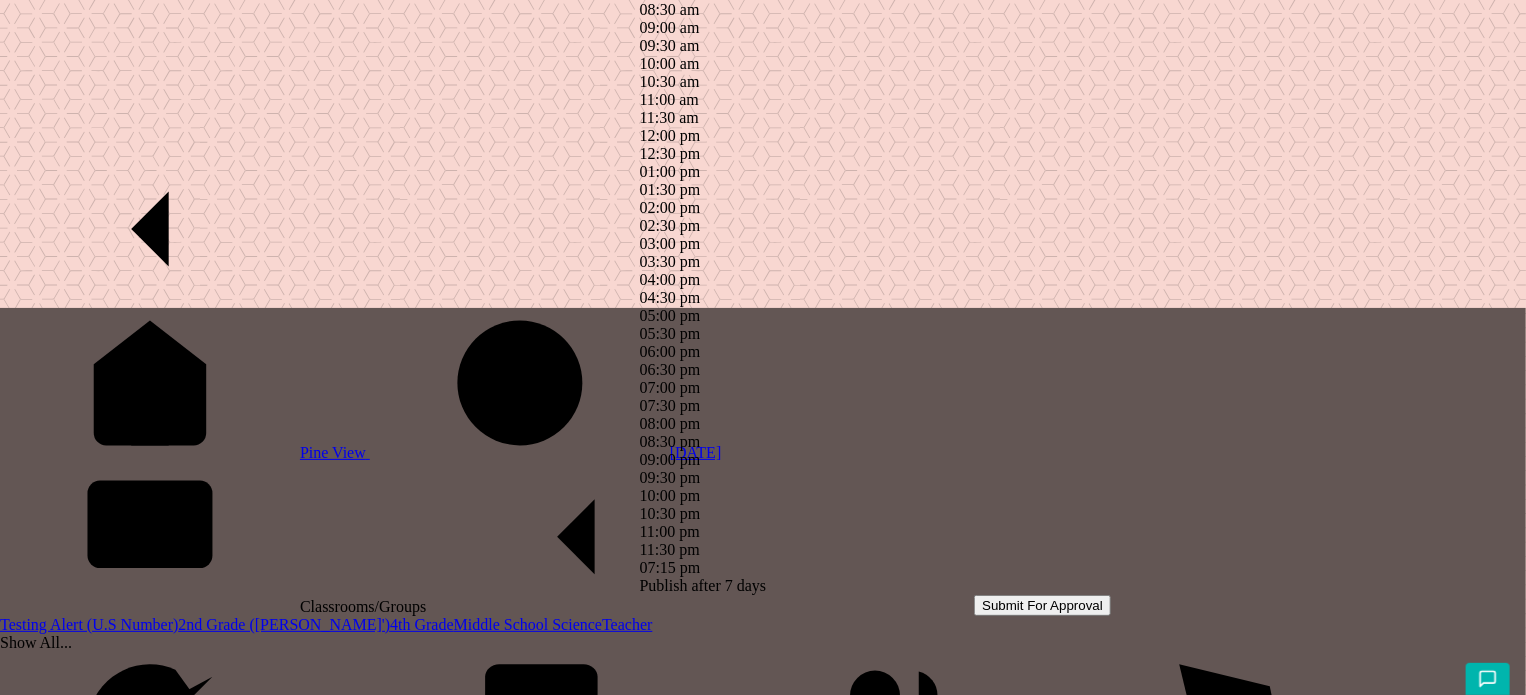 click at bounding box center [640, -1326] 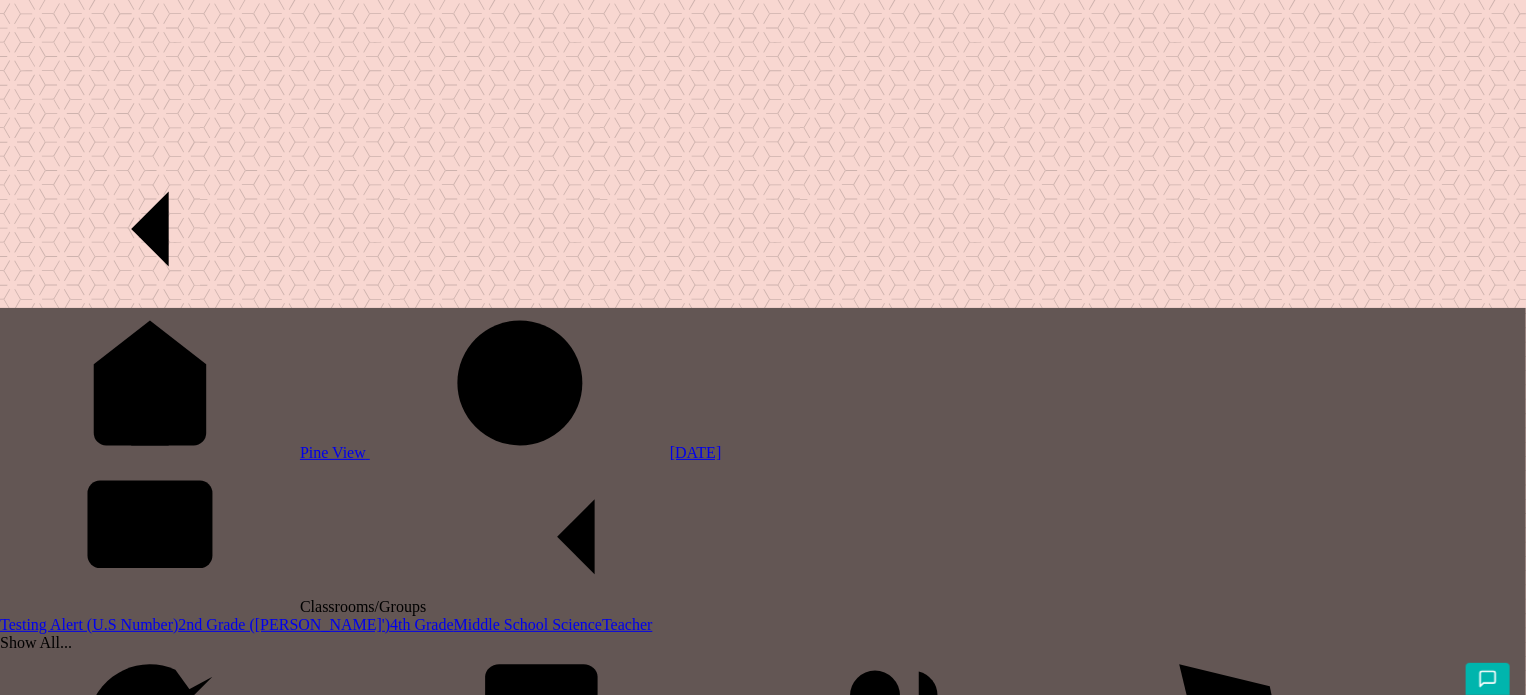 click on "Publish" at bounding box center (30, 3214) 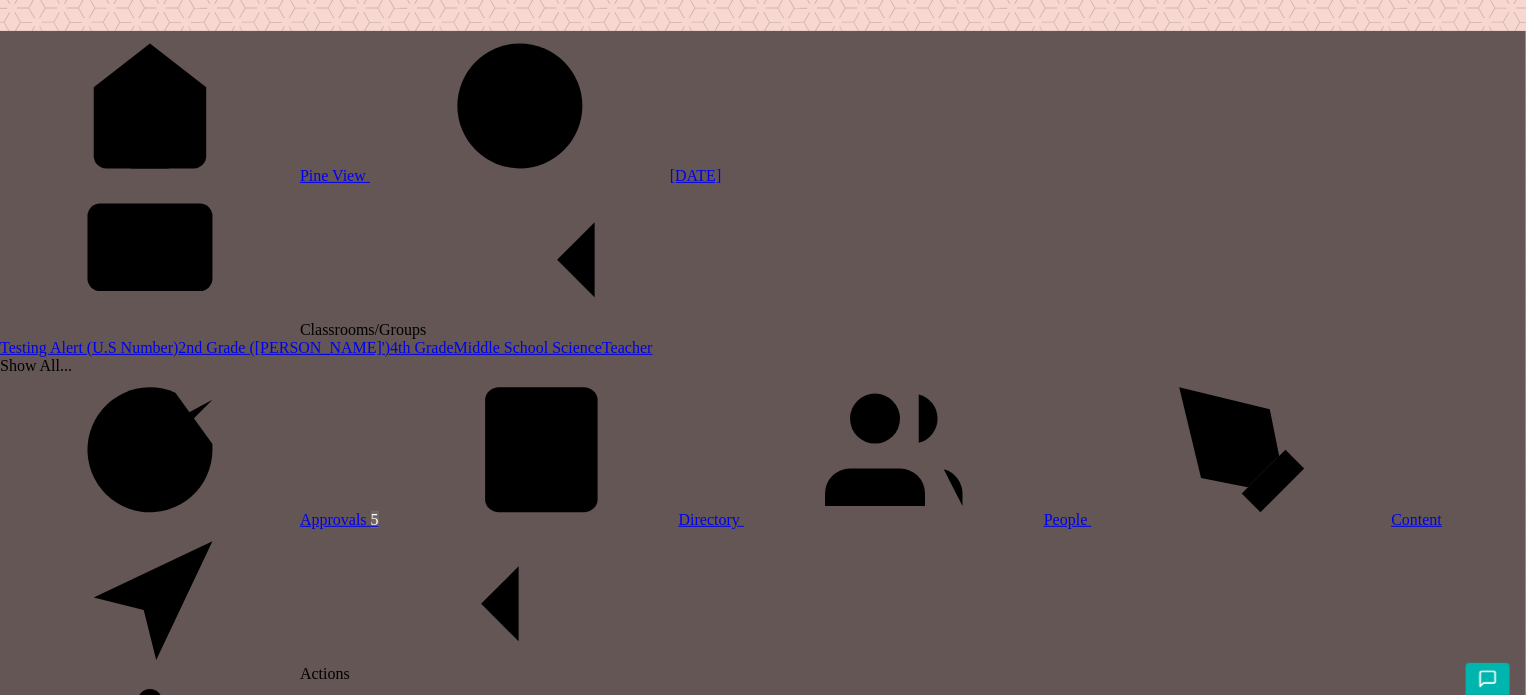 scroll, scrollTop: 300, scrollLeft: 0, axis: vertical 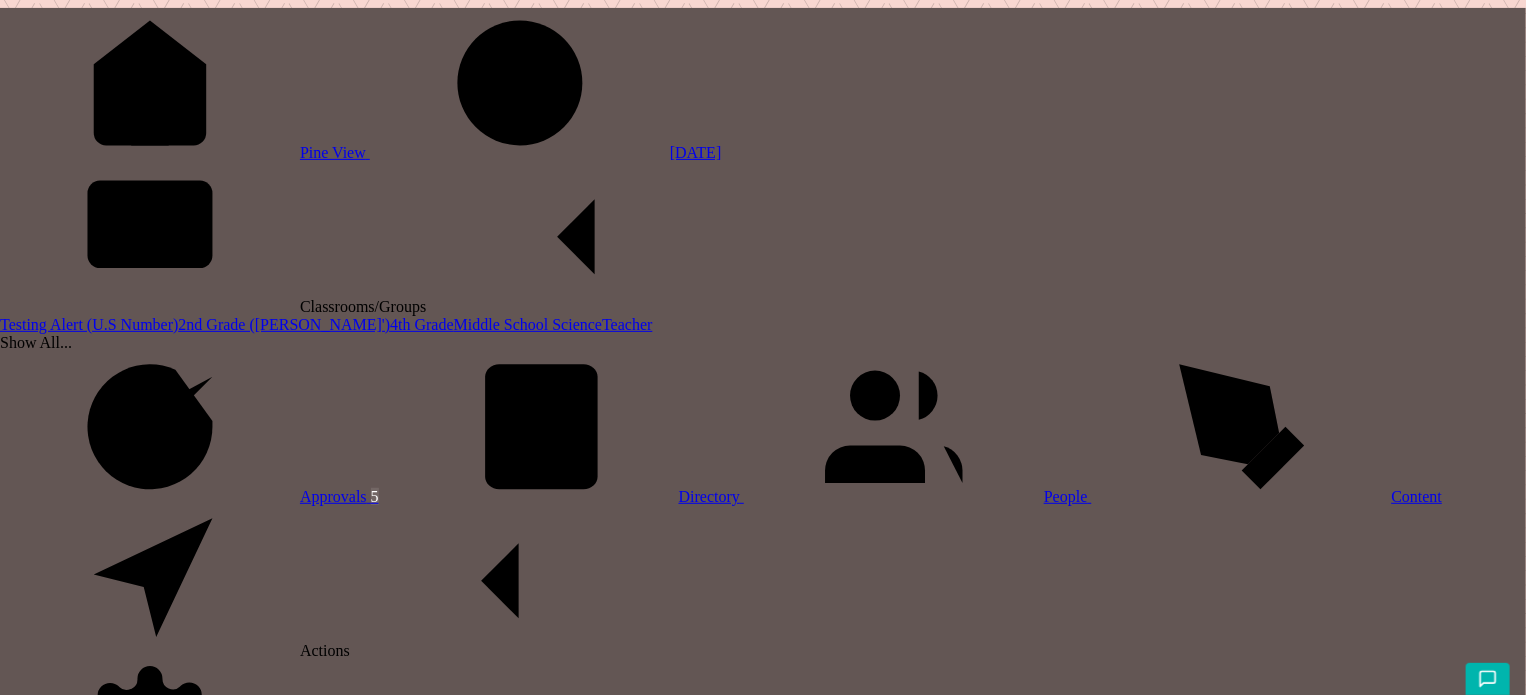 click on "People" at bounding box center (918, 496) 